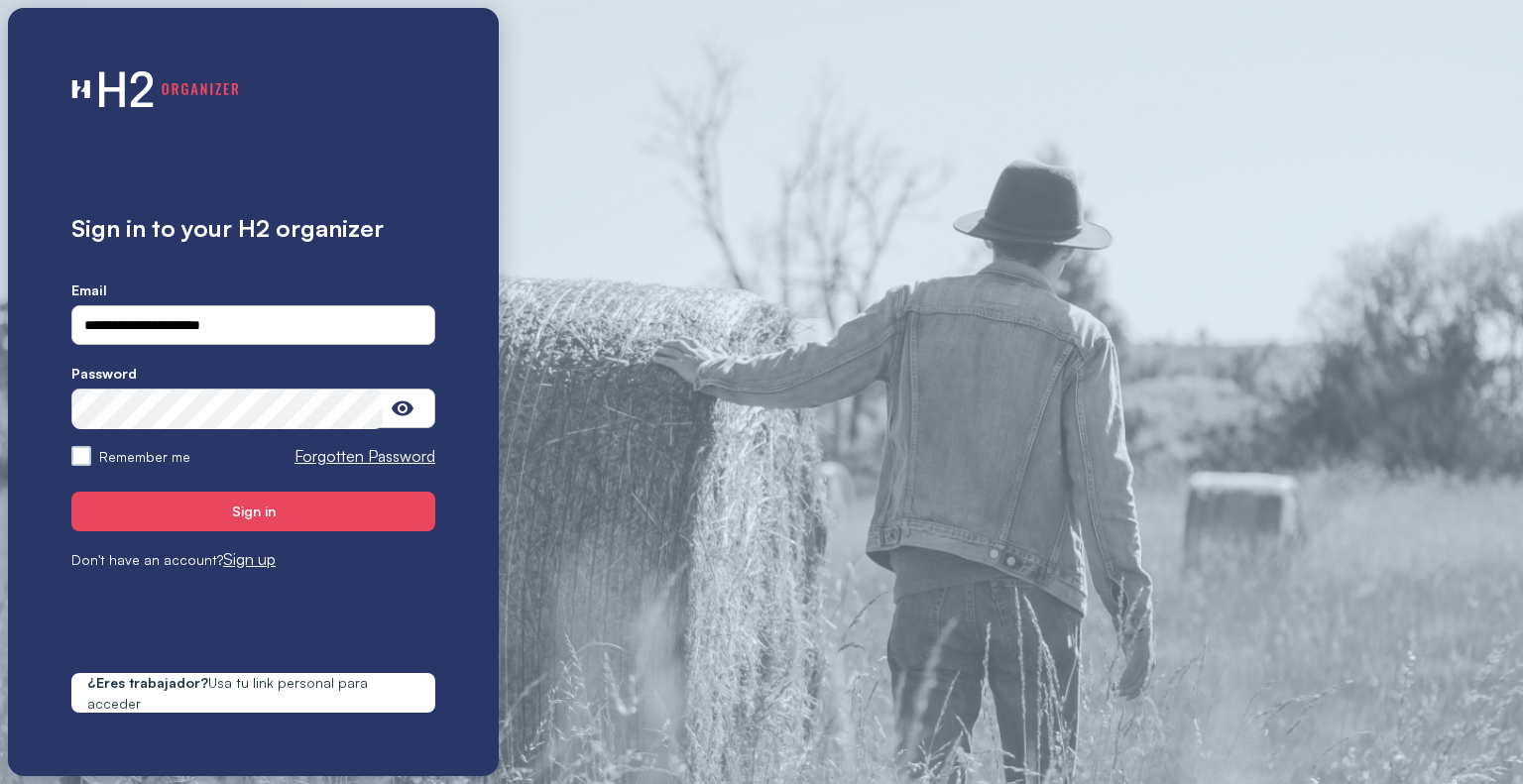 scroll, scrollTop: 0, scrollLeft: 0, axis: both 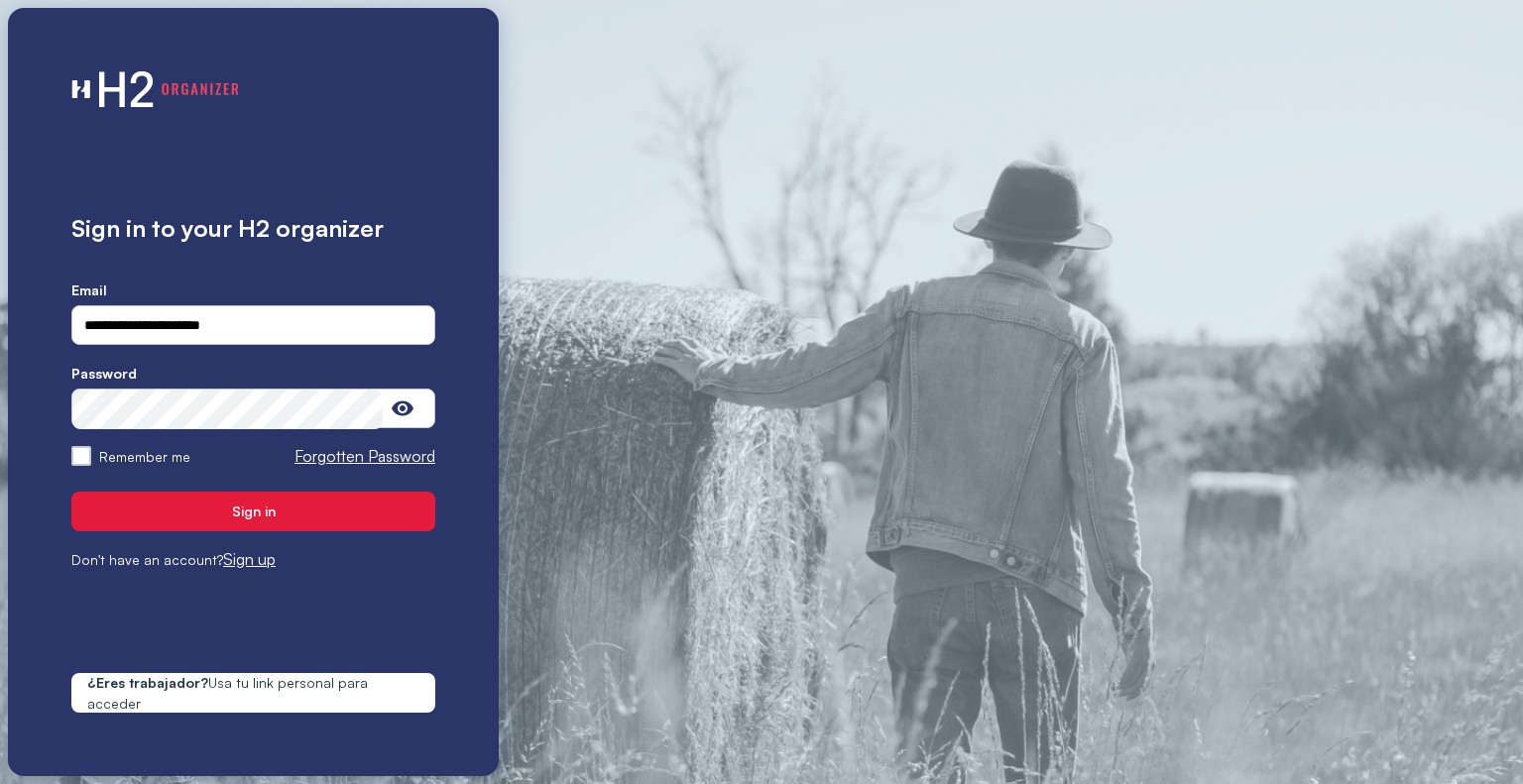 click on "Sign in" at bounding box center [253, 510] 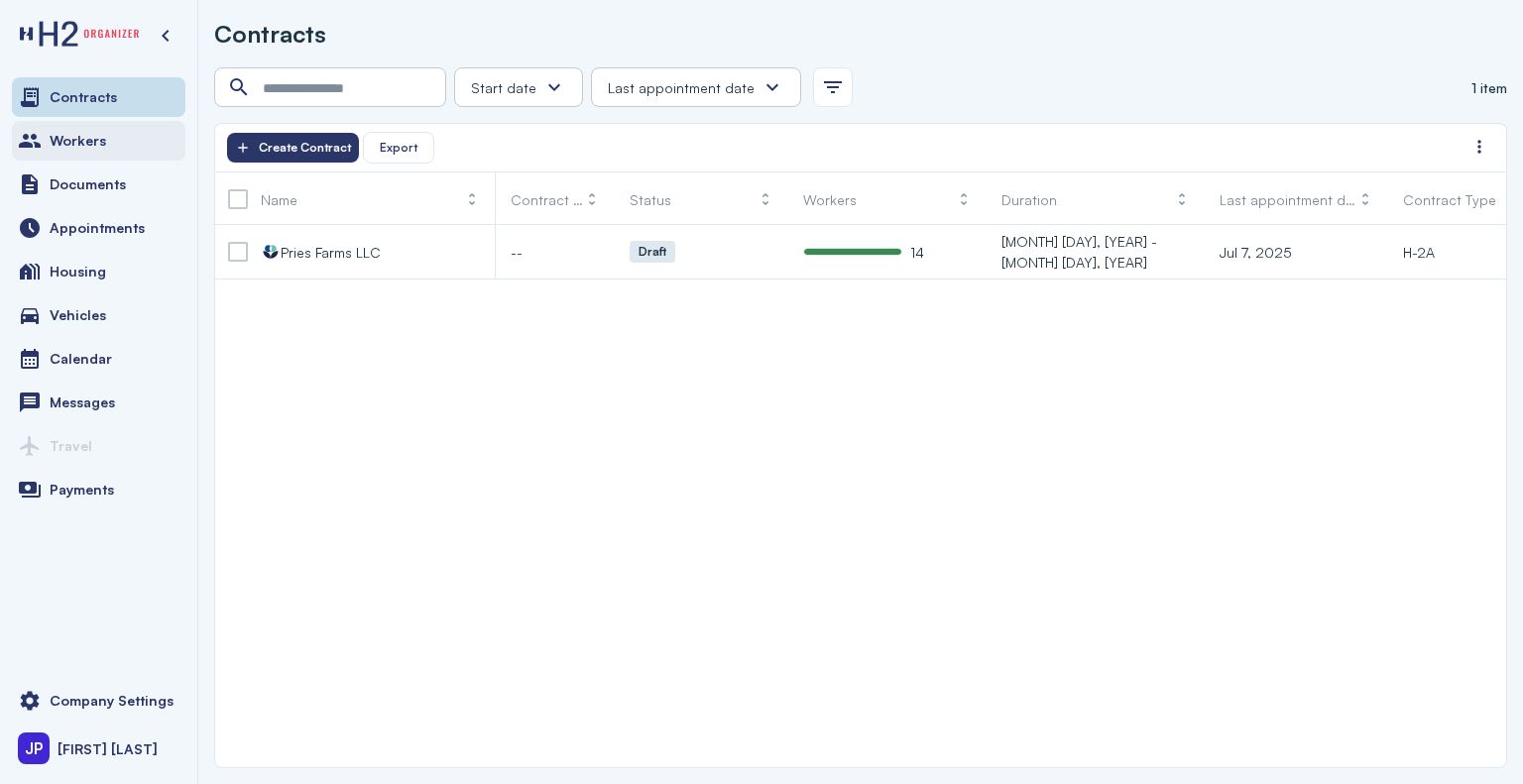 click on "Workers" at bounding box center [77, 141] 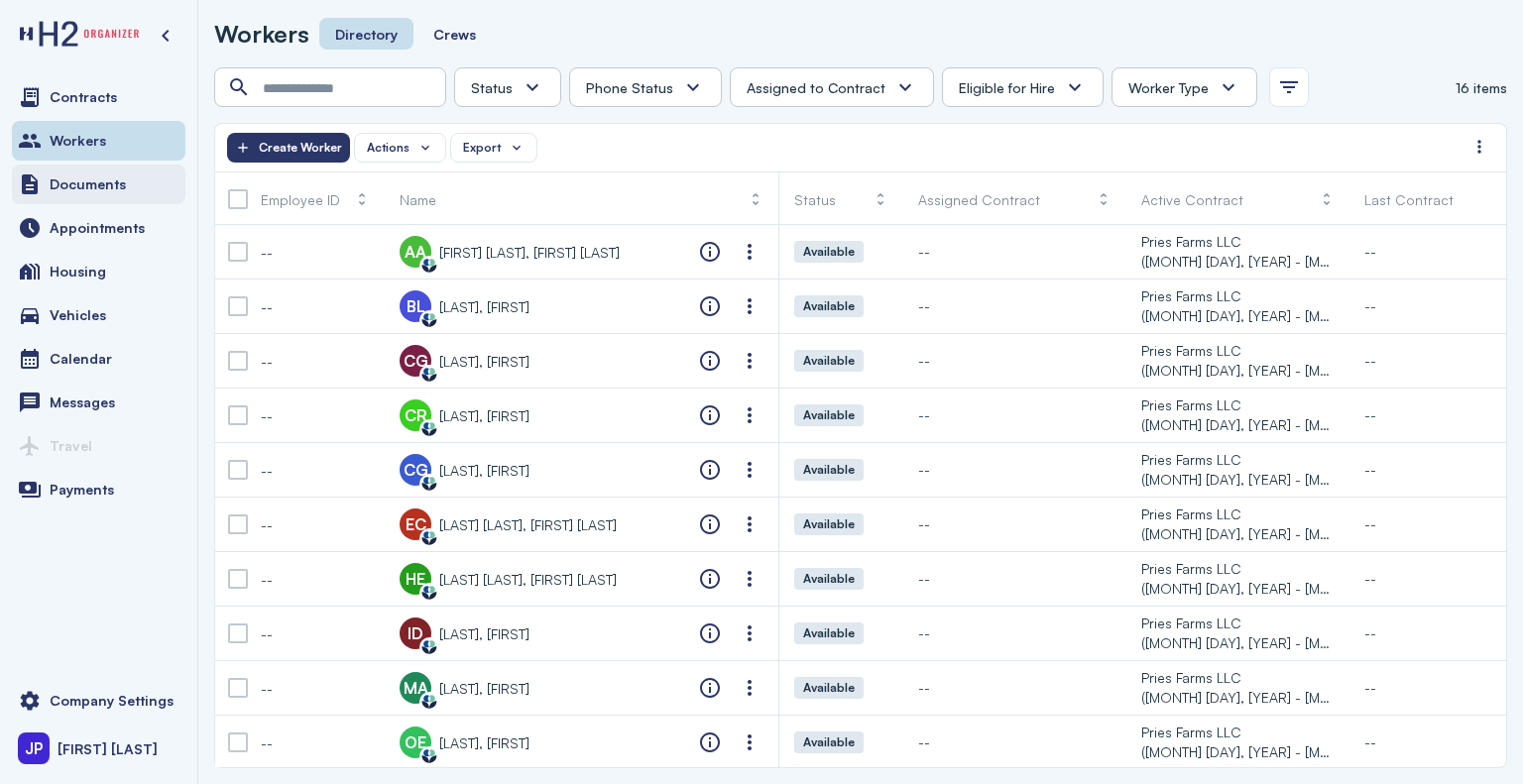 click on "Documents" at bounding box center (87, 184) 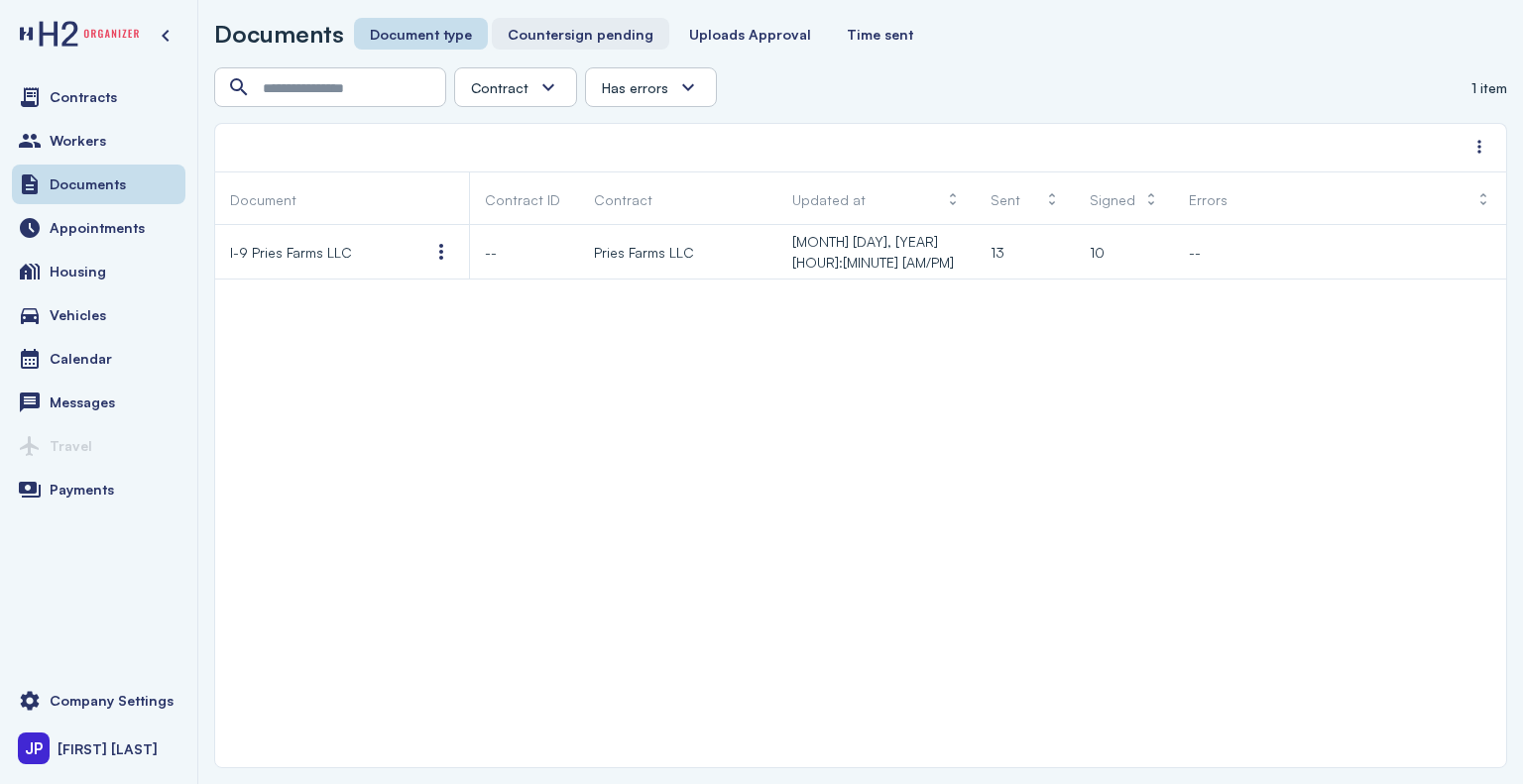 click on "Countersign pending" at bounding box center (580, 34) 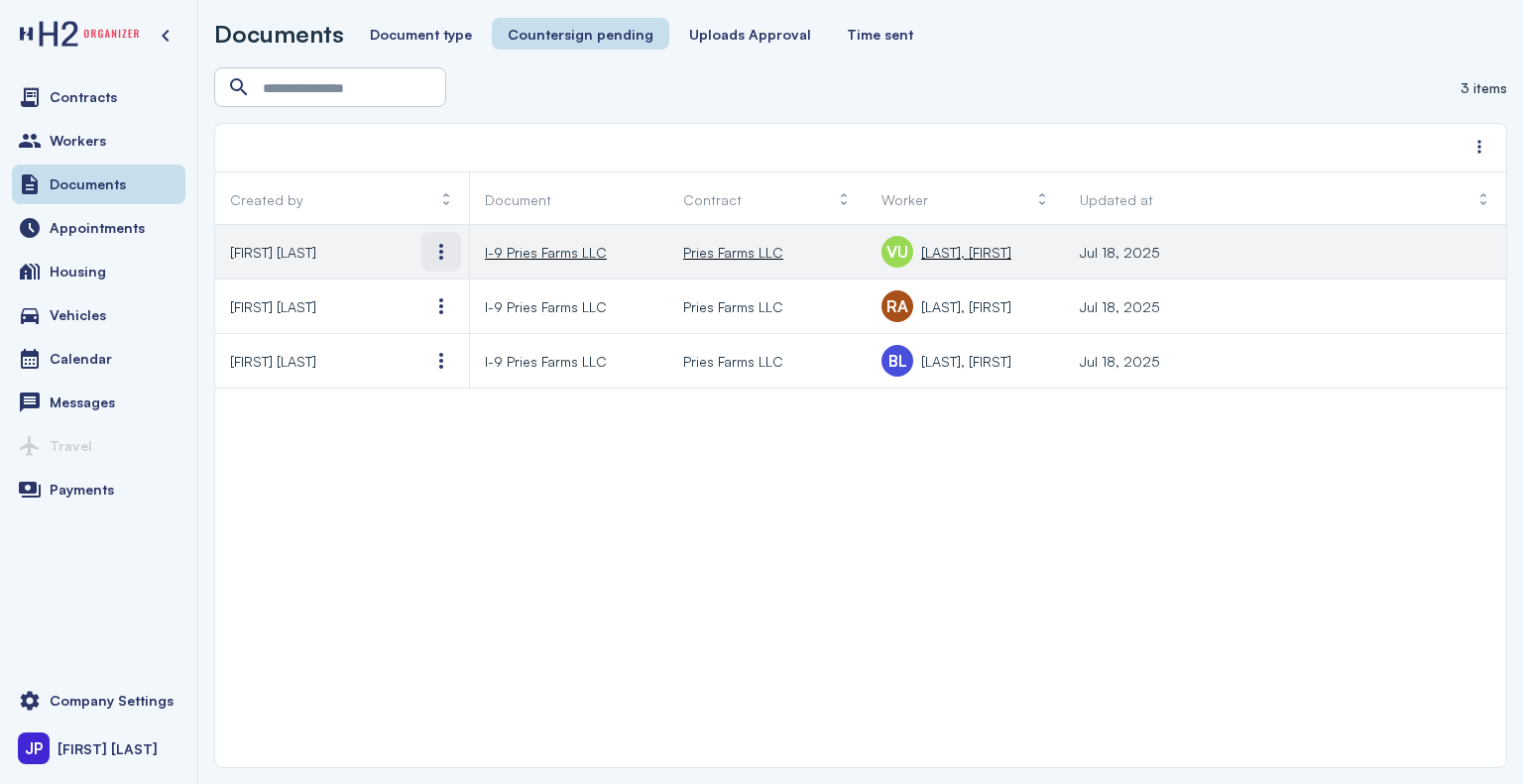 click at bounding box center [441, 252] 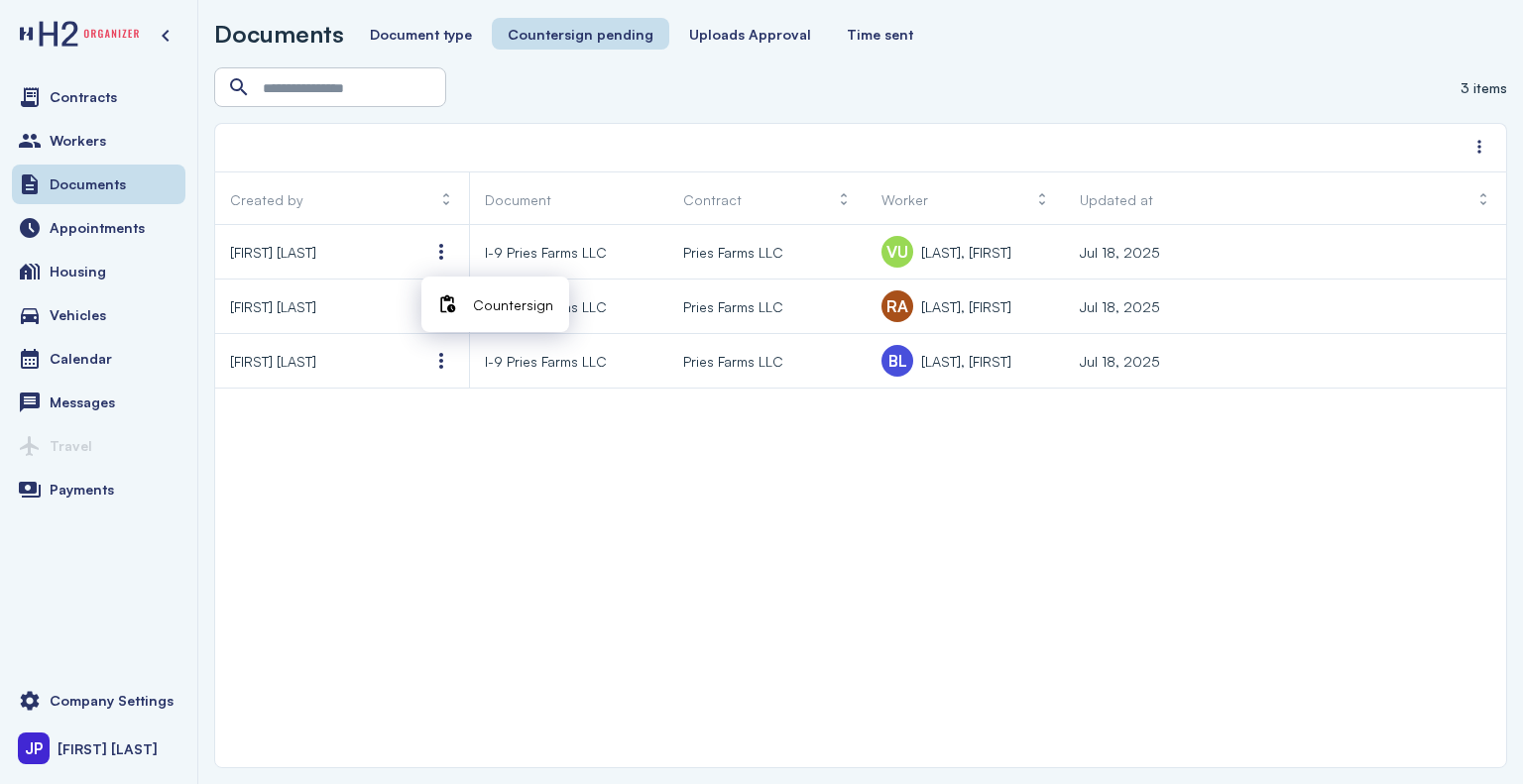 click on "Countersign" at bounding box center [513, 304] 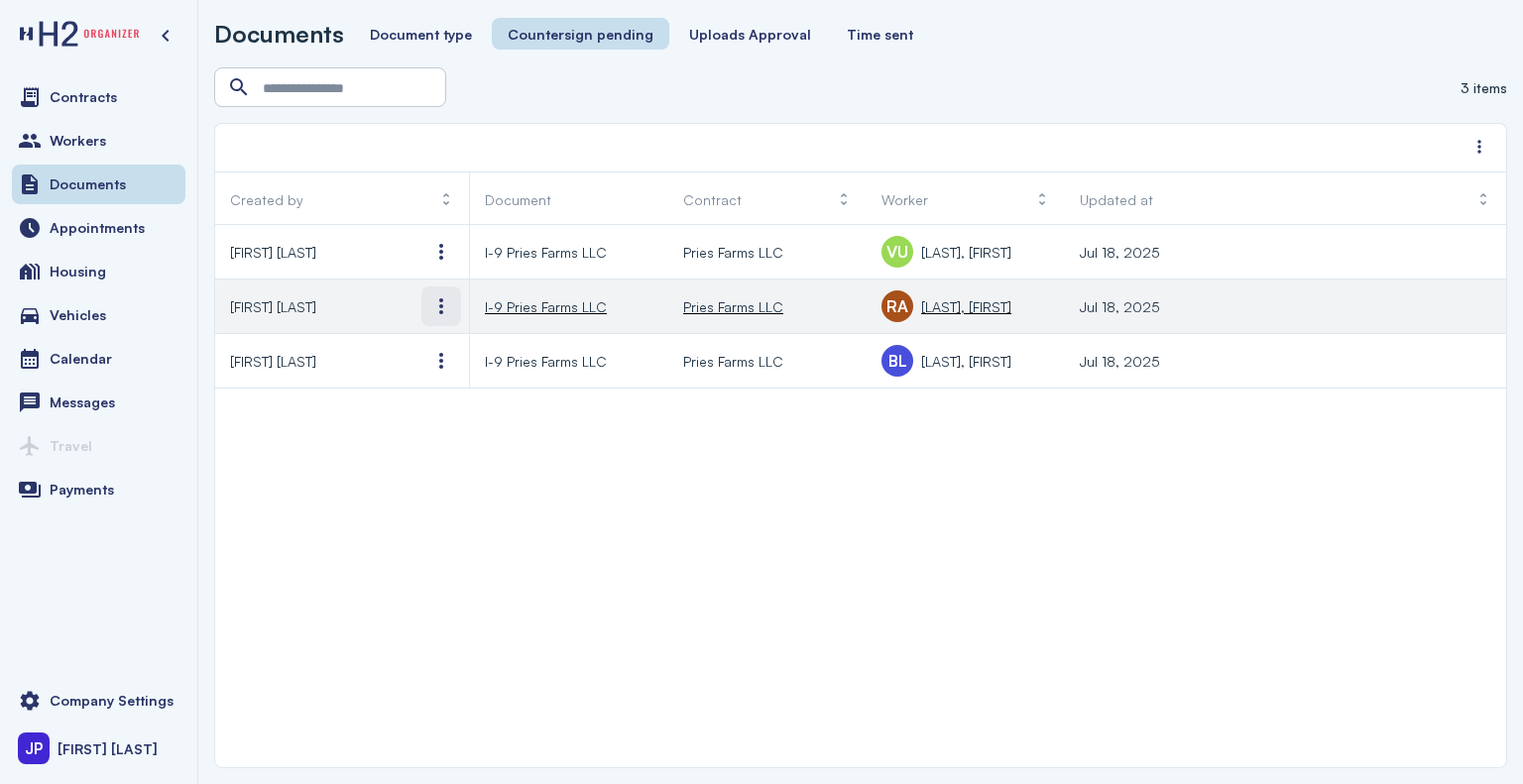 click at bounding box center (441, 306) 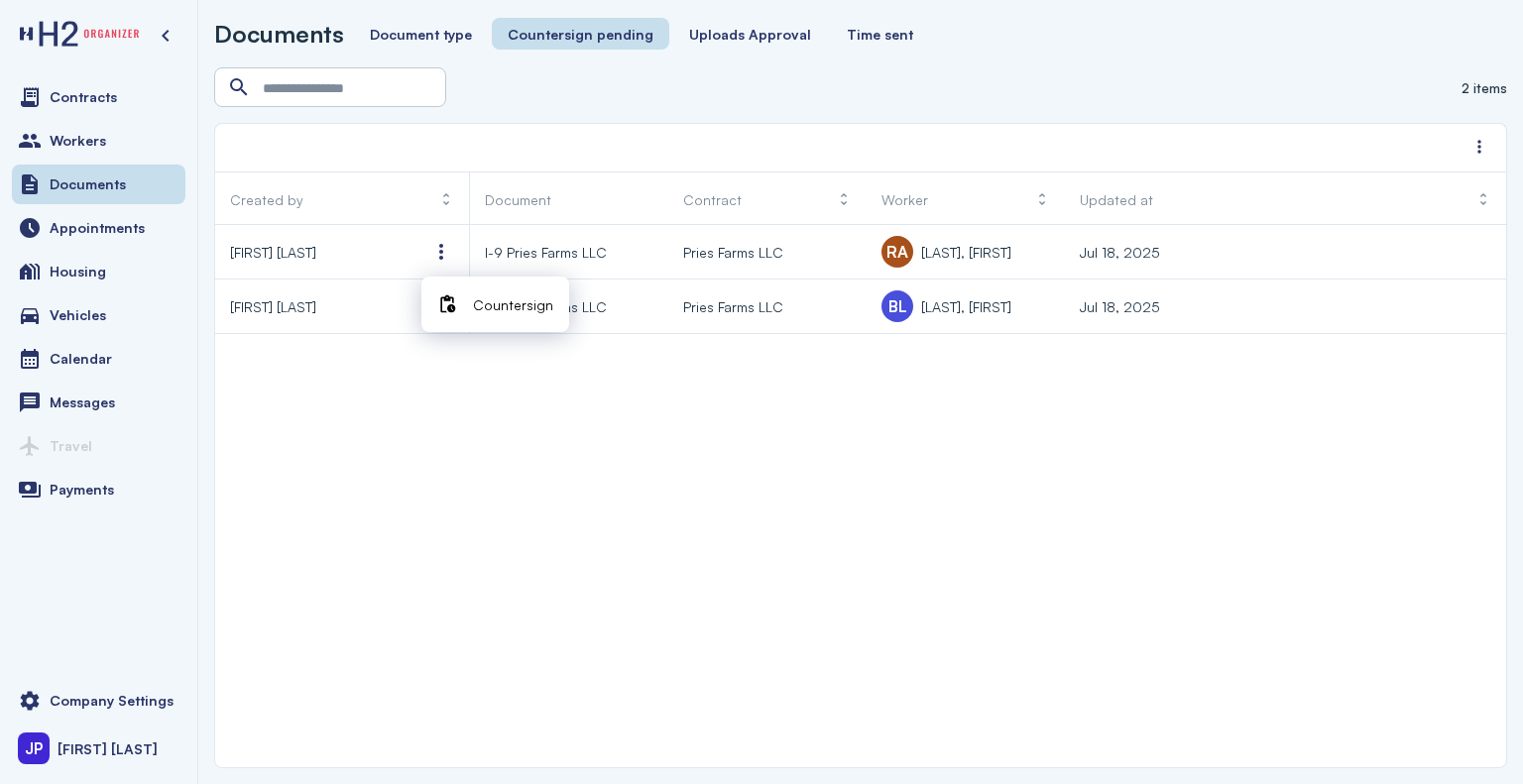 click on "Countersign" at bounding box center (513, 304) 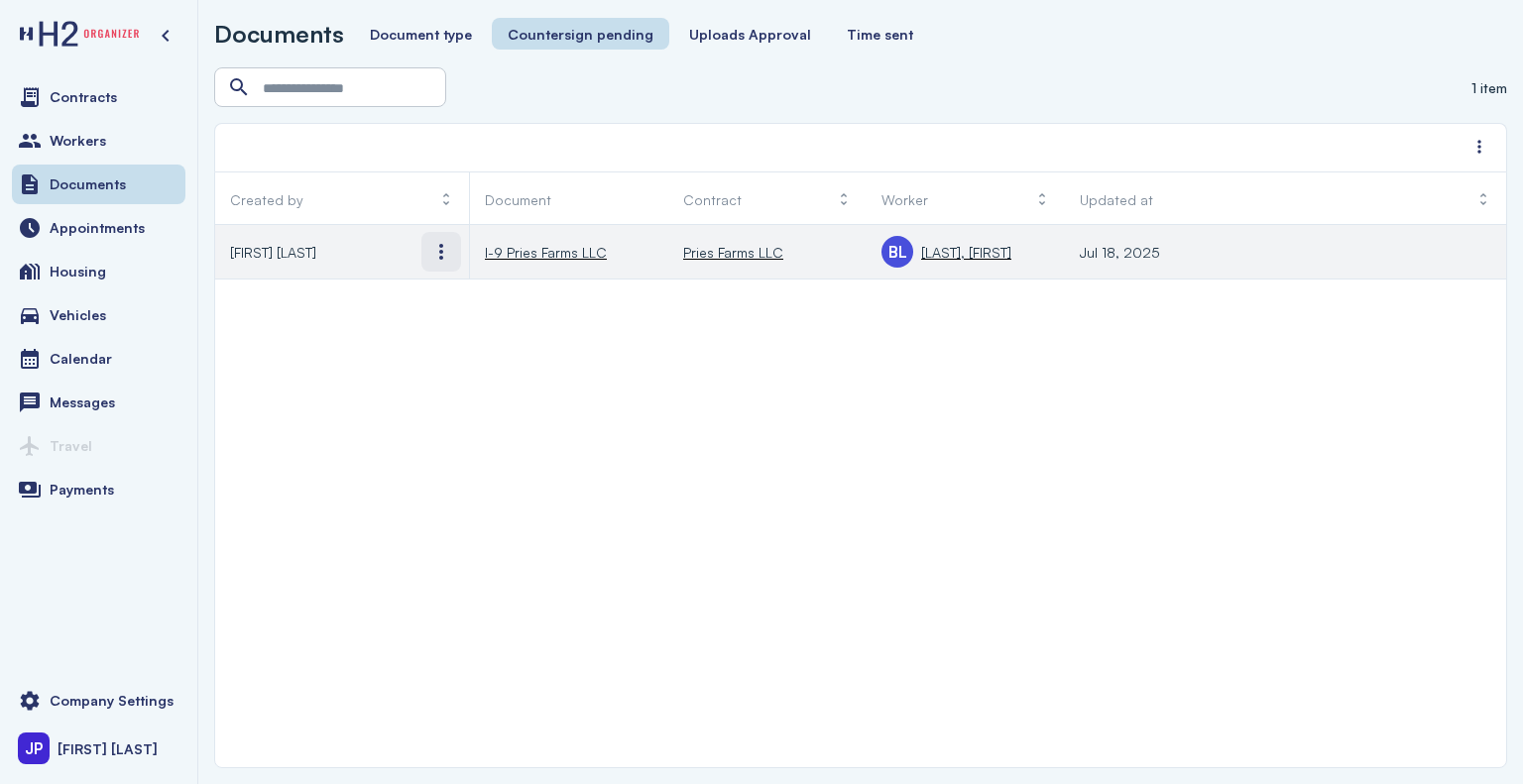 click at bounding box center (441, 252) 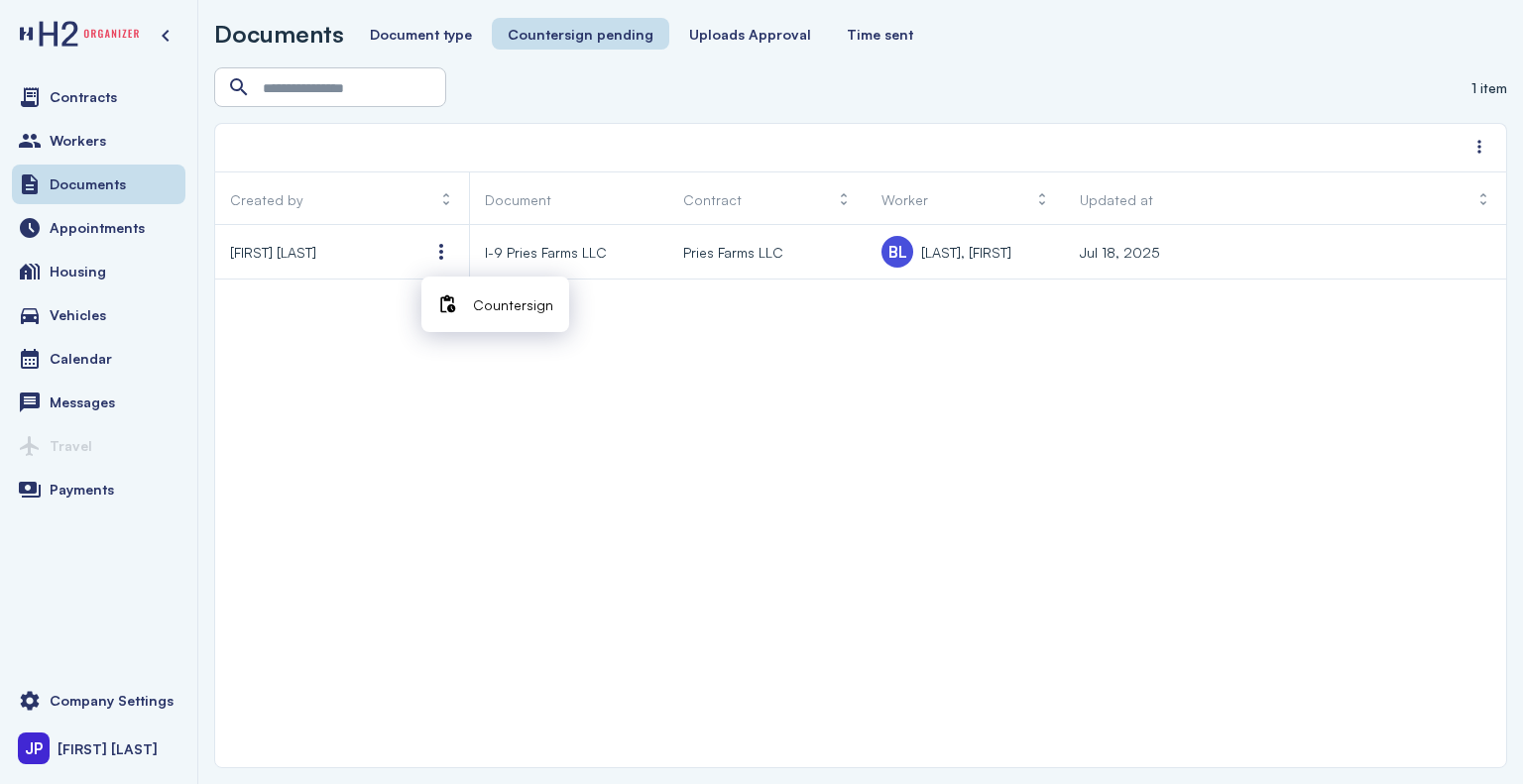 click on "Countersign" at bounding box center [513, 304] 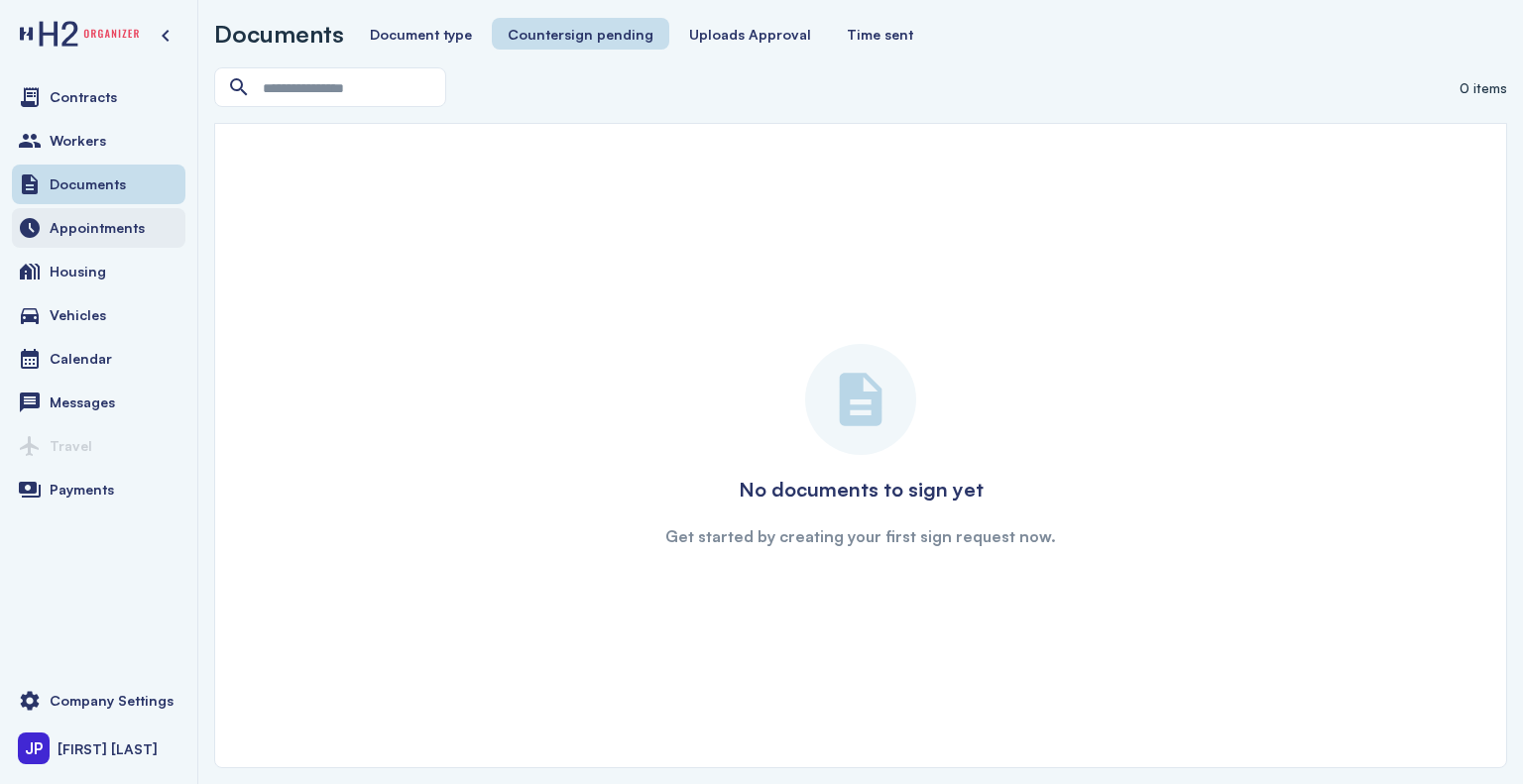 click on "Appointments" at bounding box center [98, 228] 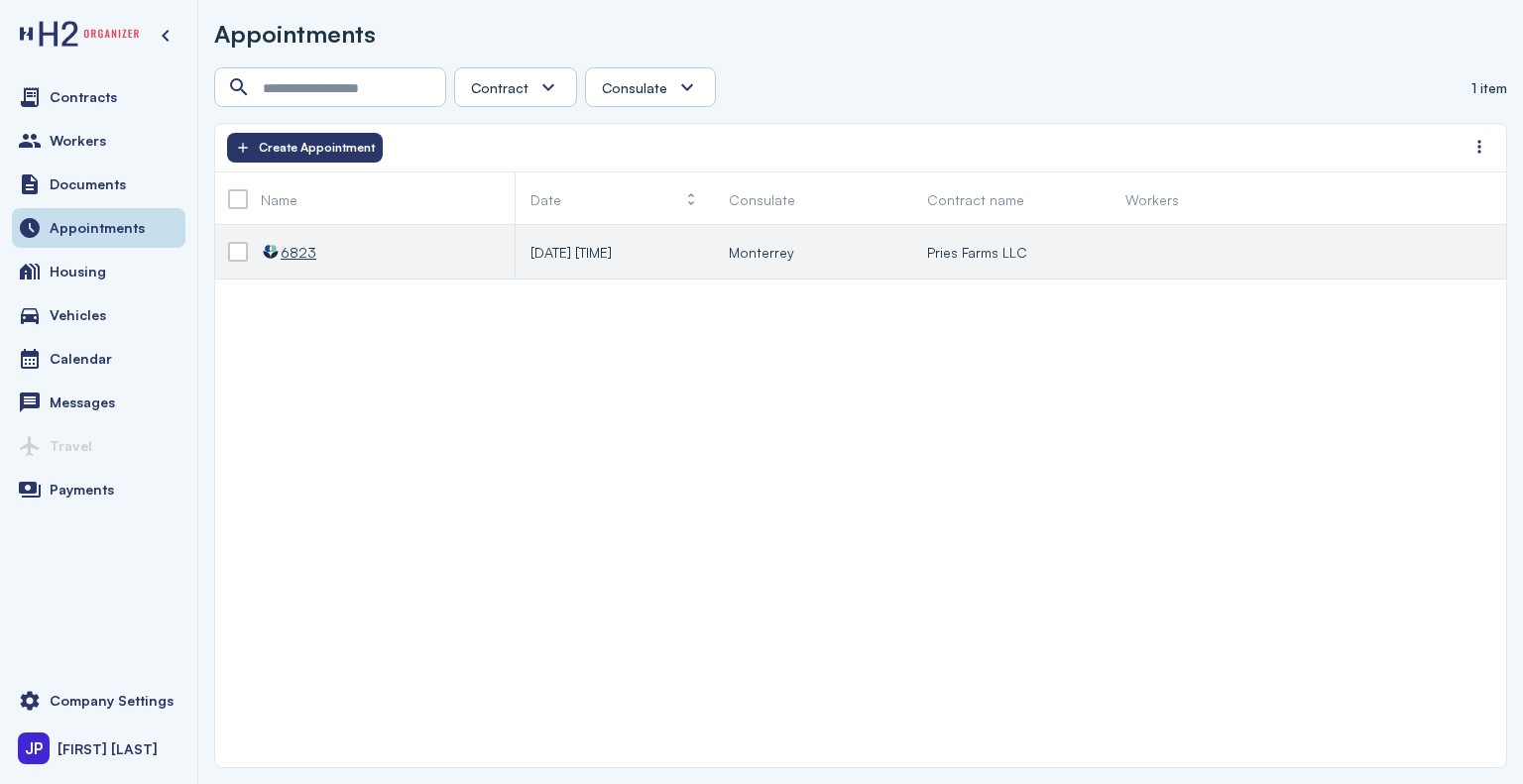 click on "6823" at bounding box center (298, 252) 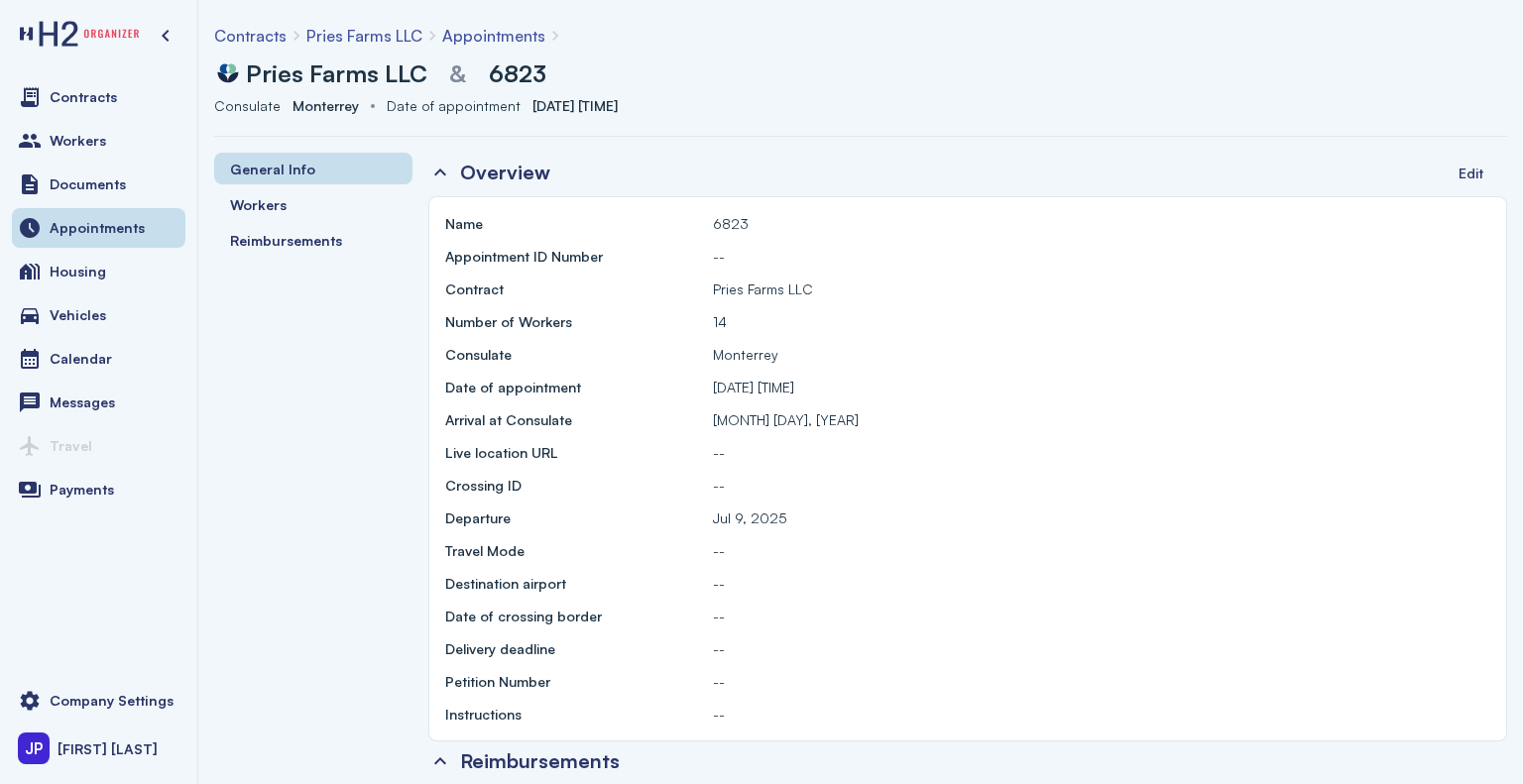 scroll, scrollTop: 538, scrollLeft: 0, axis: vertical 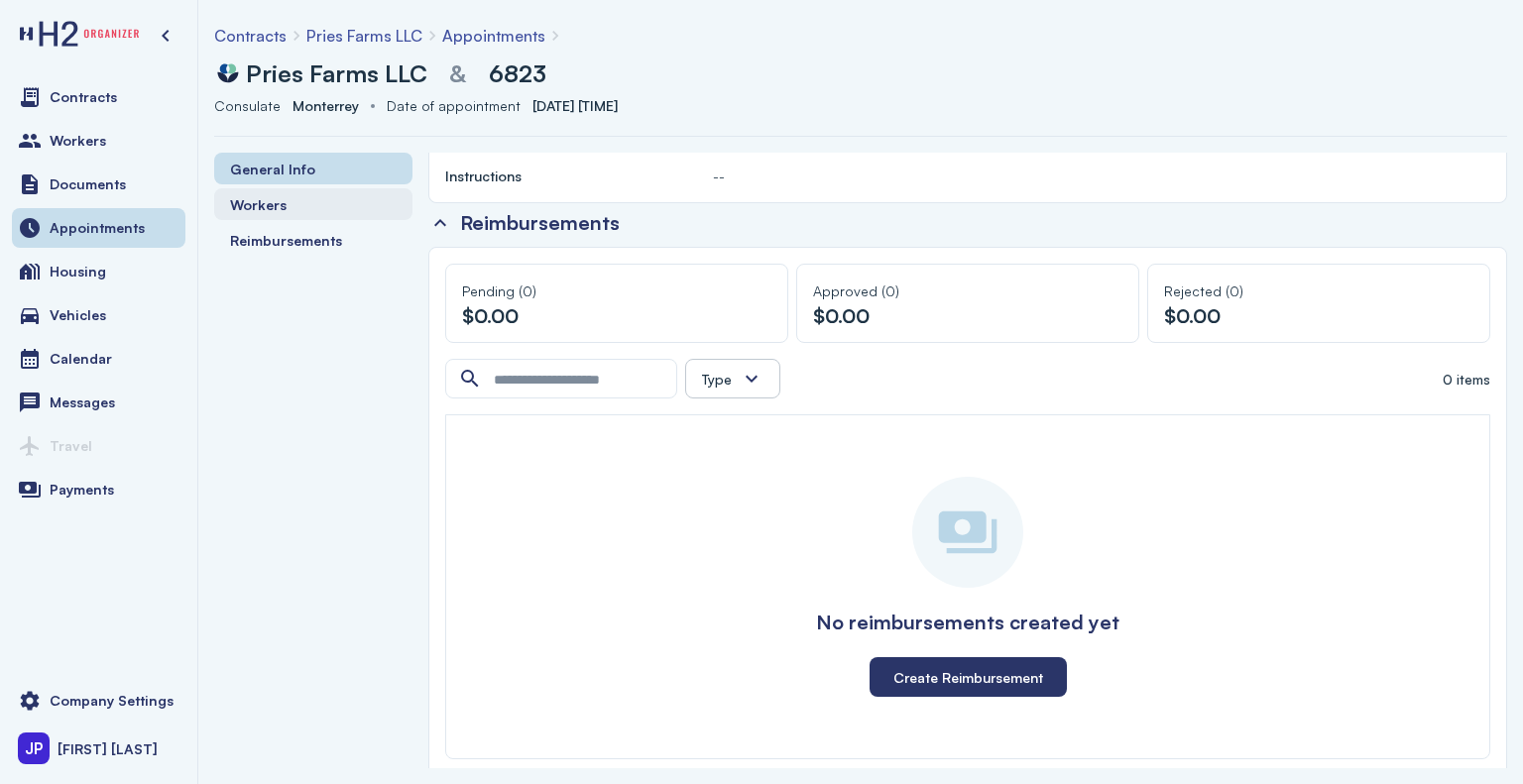 click on "Workers" at bounding box center (258, 204) 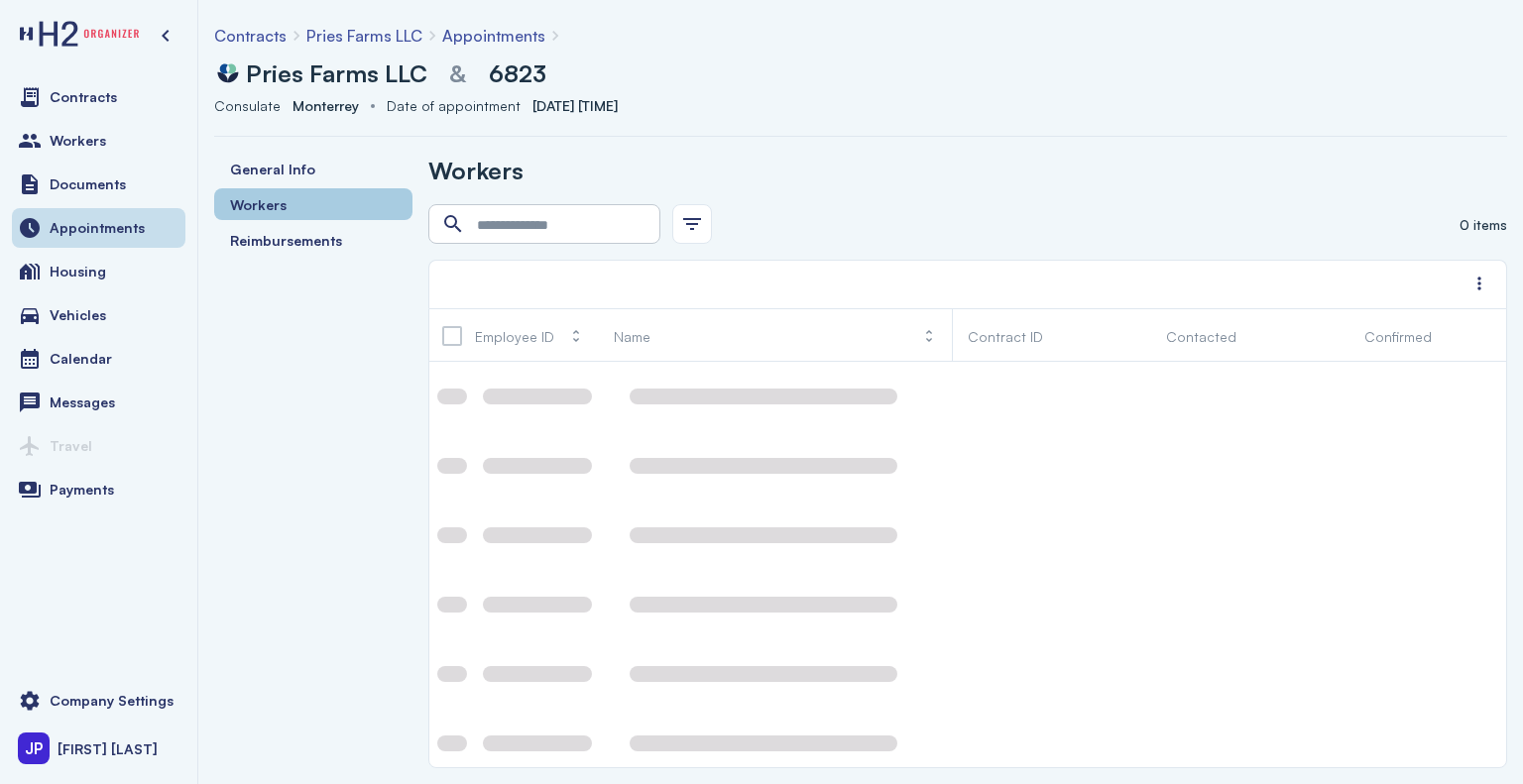 scroll, scrollTop: 0, scrollLeft: 0, axis: both 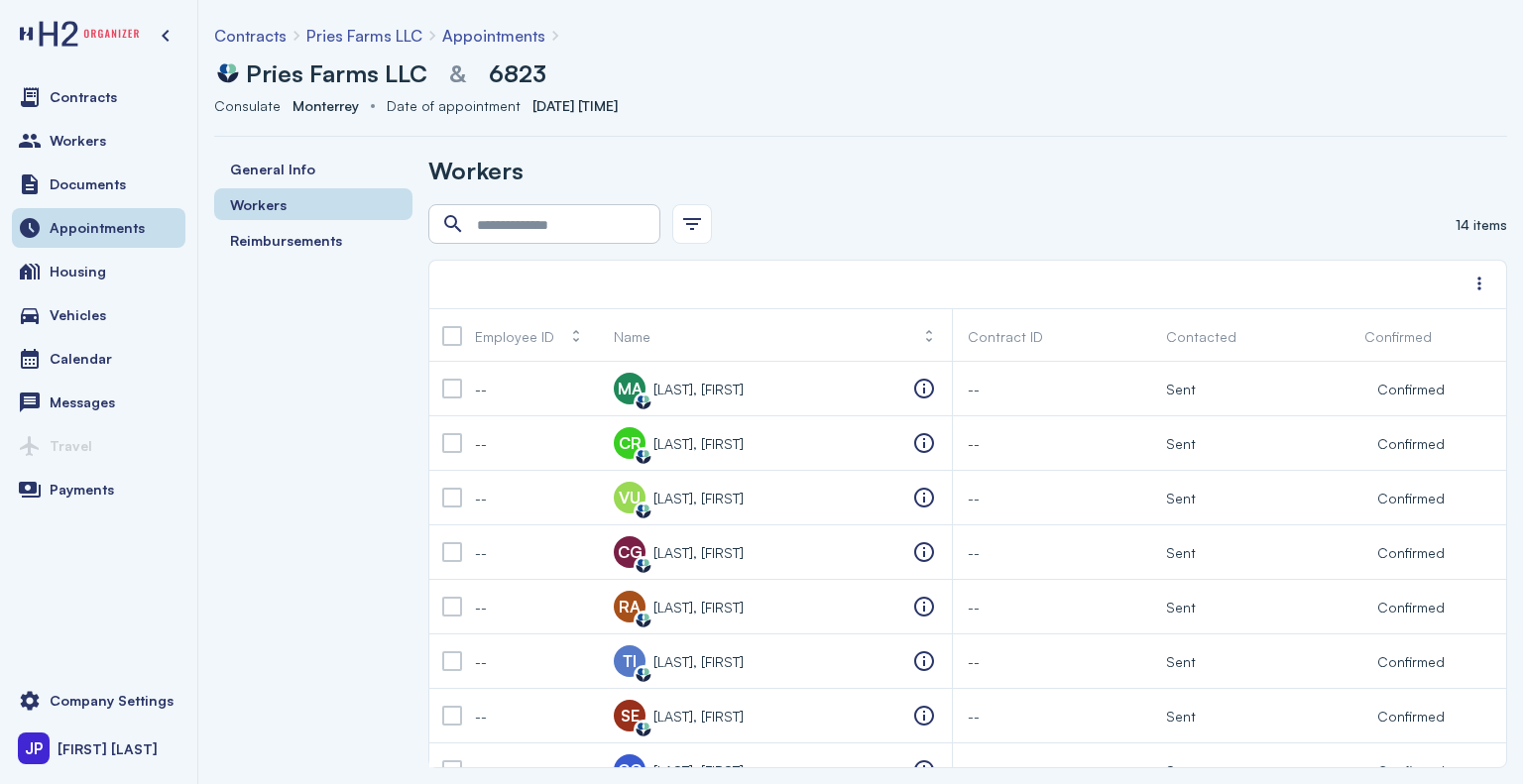 click on "Workers" at bounding box center [968, 170] 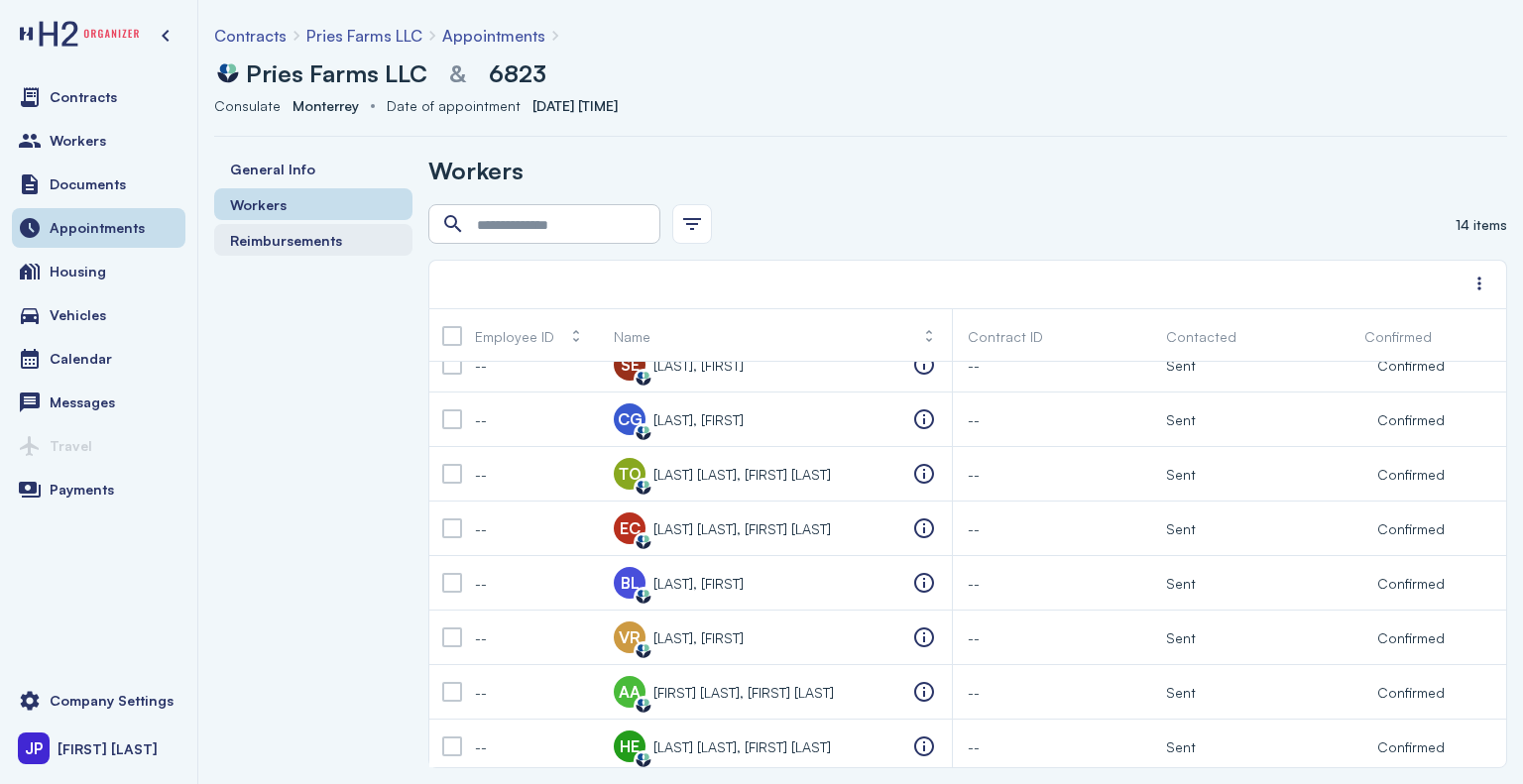 click on "Reimbursements" at bounding box center [286, 240] 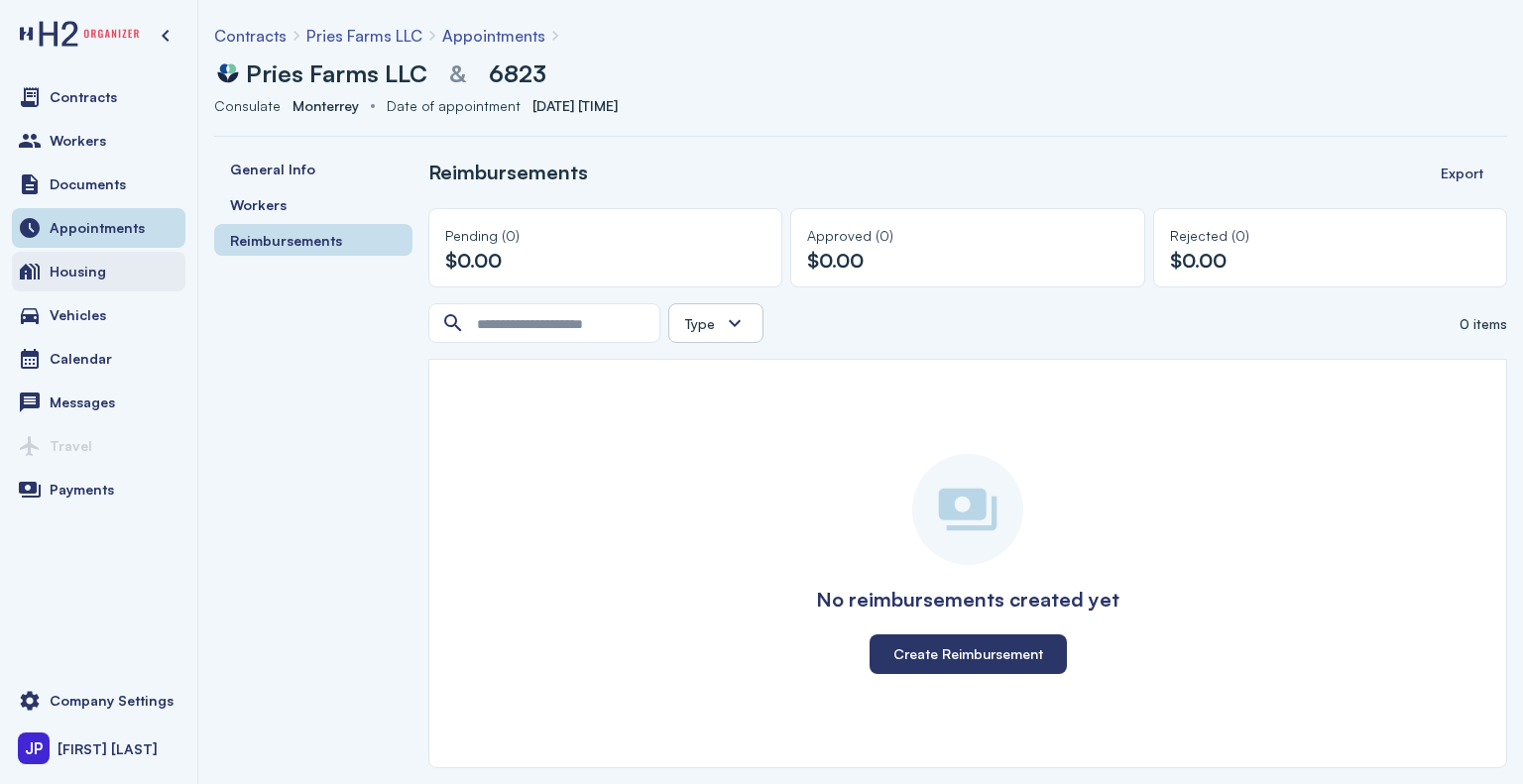 click on "Housing" at bounding box center [98, 272] 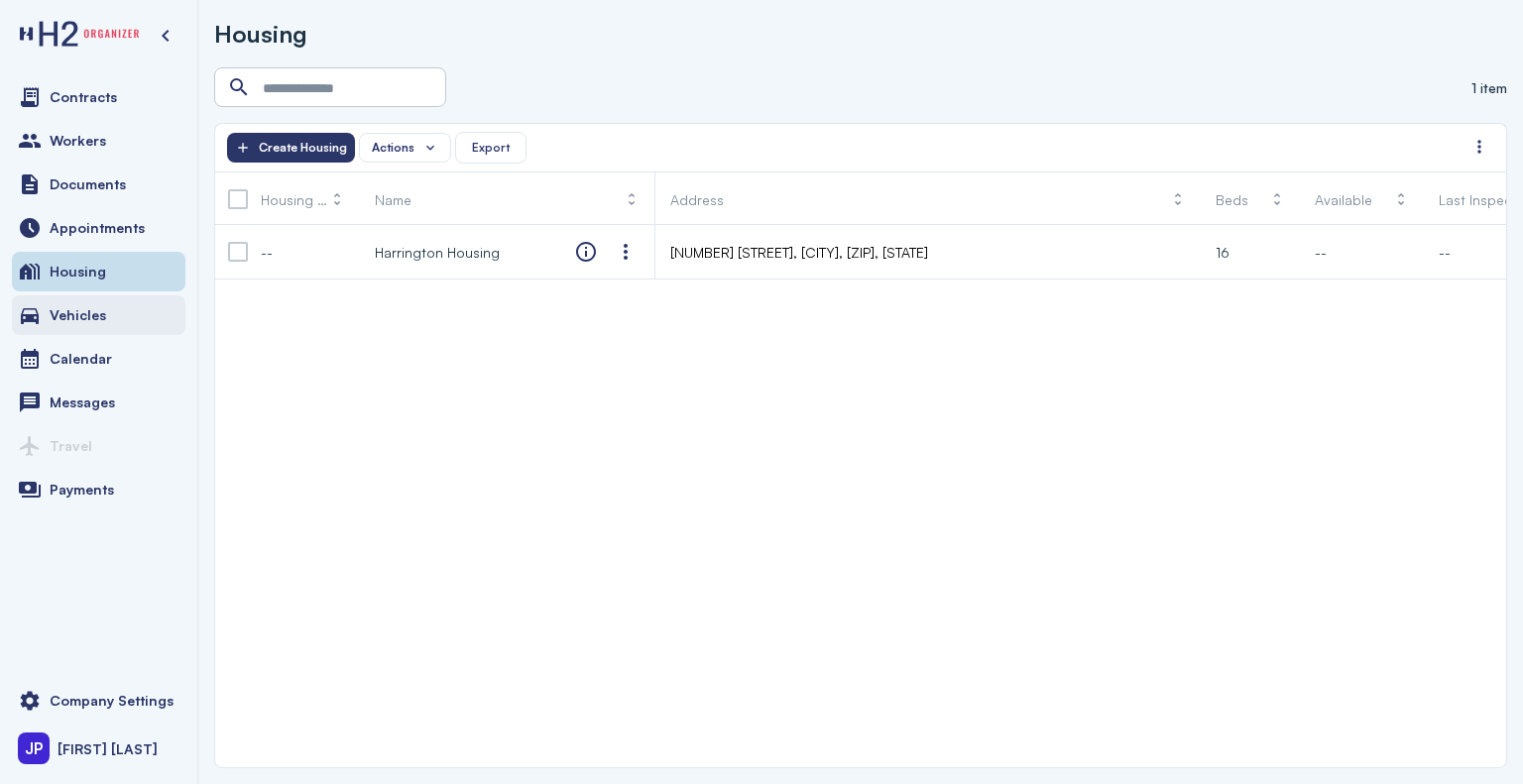 click on "Vehicles" at bounding box center (77, 315) 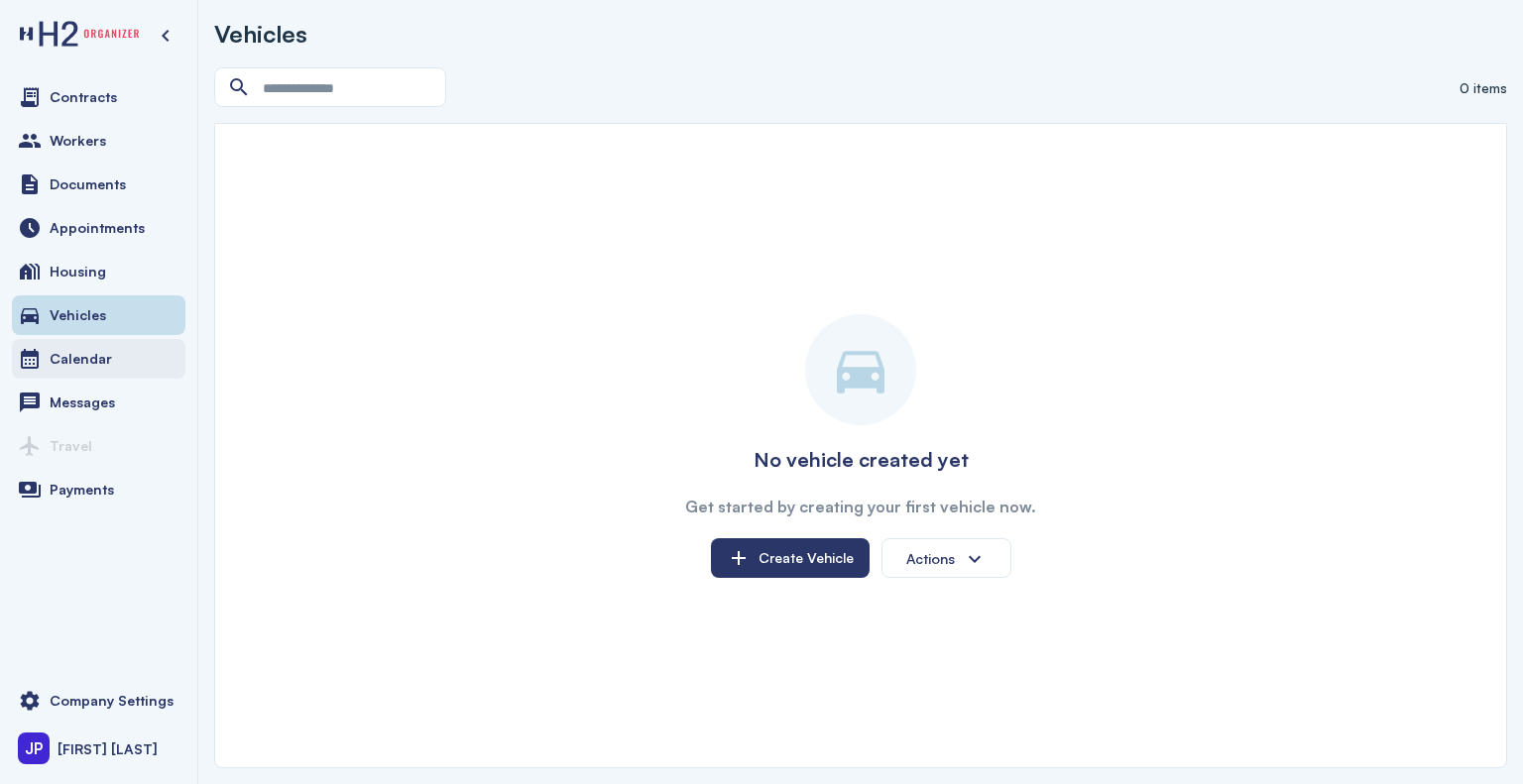 click on "Calendar" at bounding box center [98, 359] 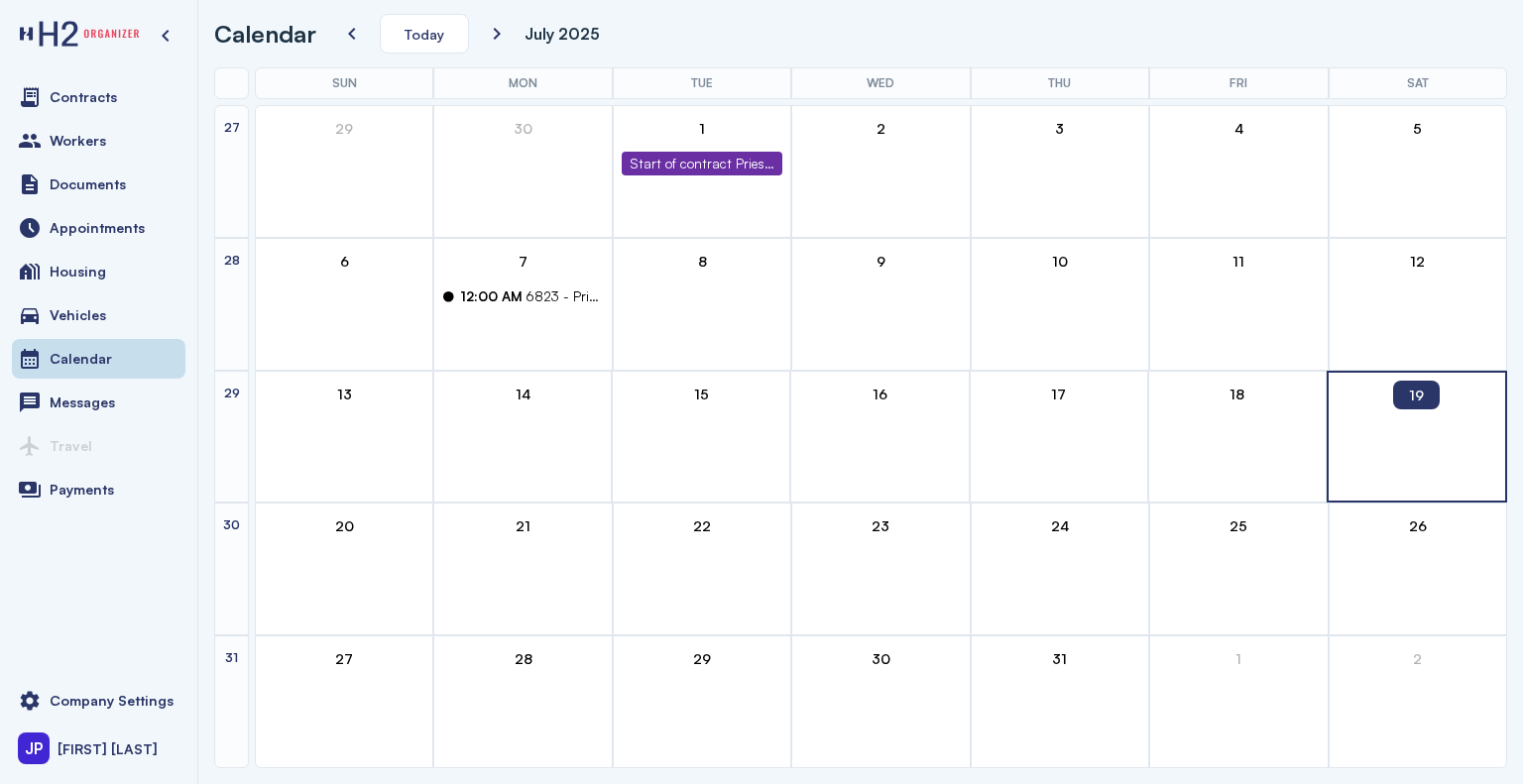 click at bounding box center [1238, 304] 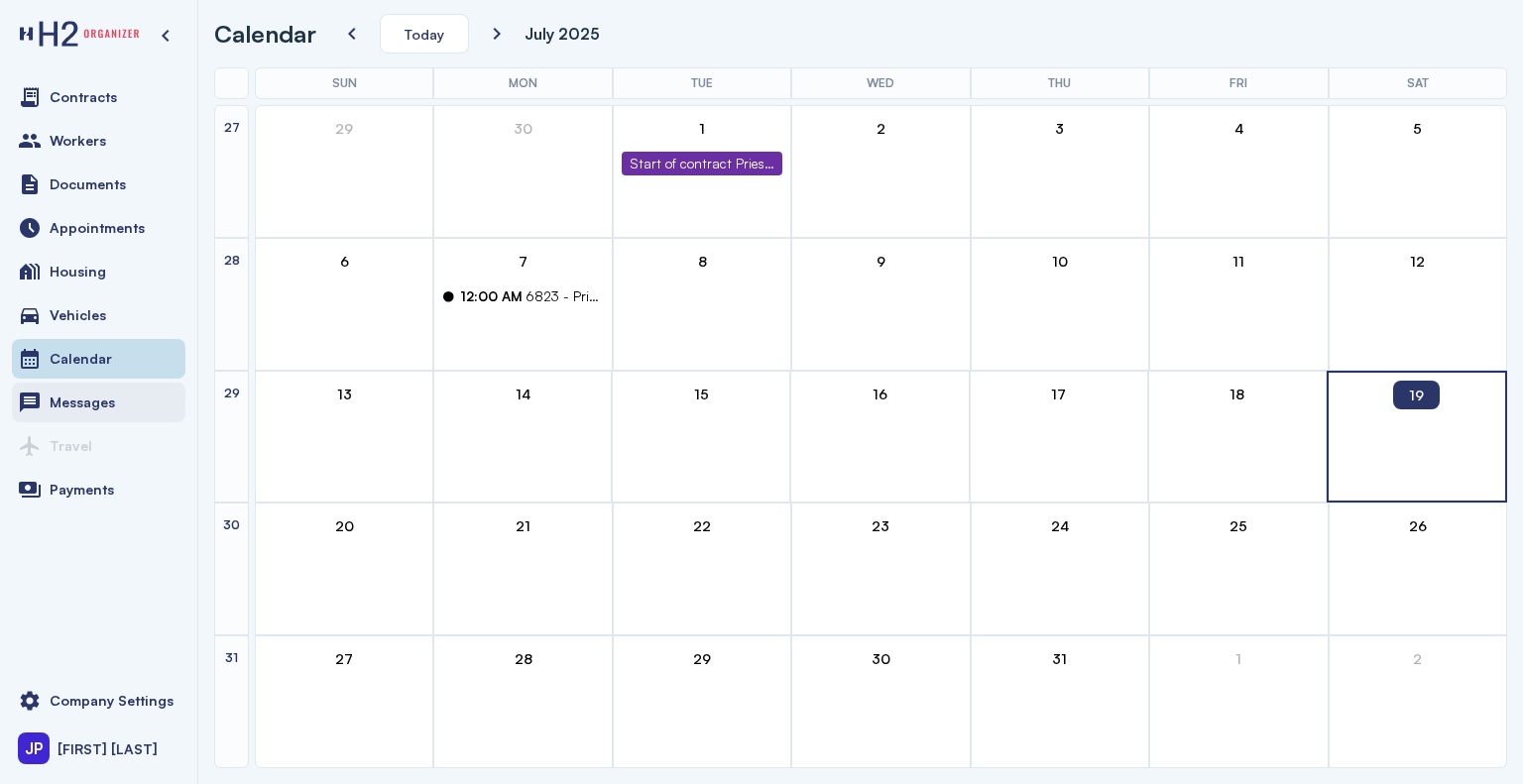 click on "Messages" at bounding box center (82, 402) 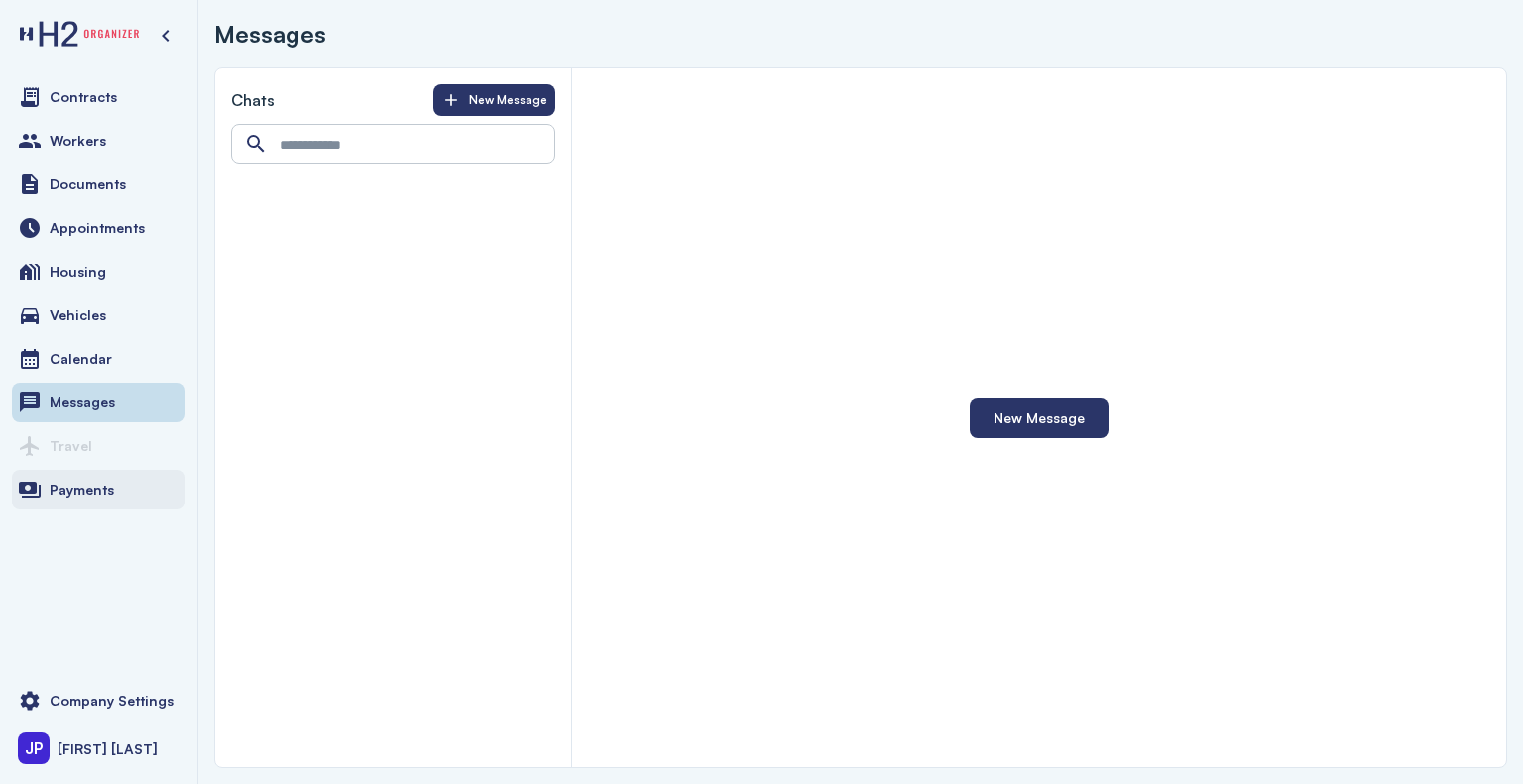 click on "Payments" at bounding box center (81, 490) 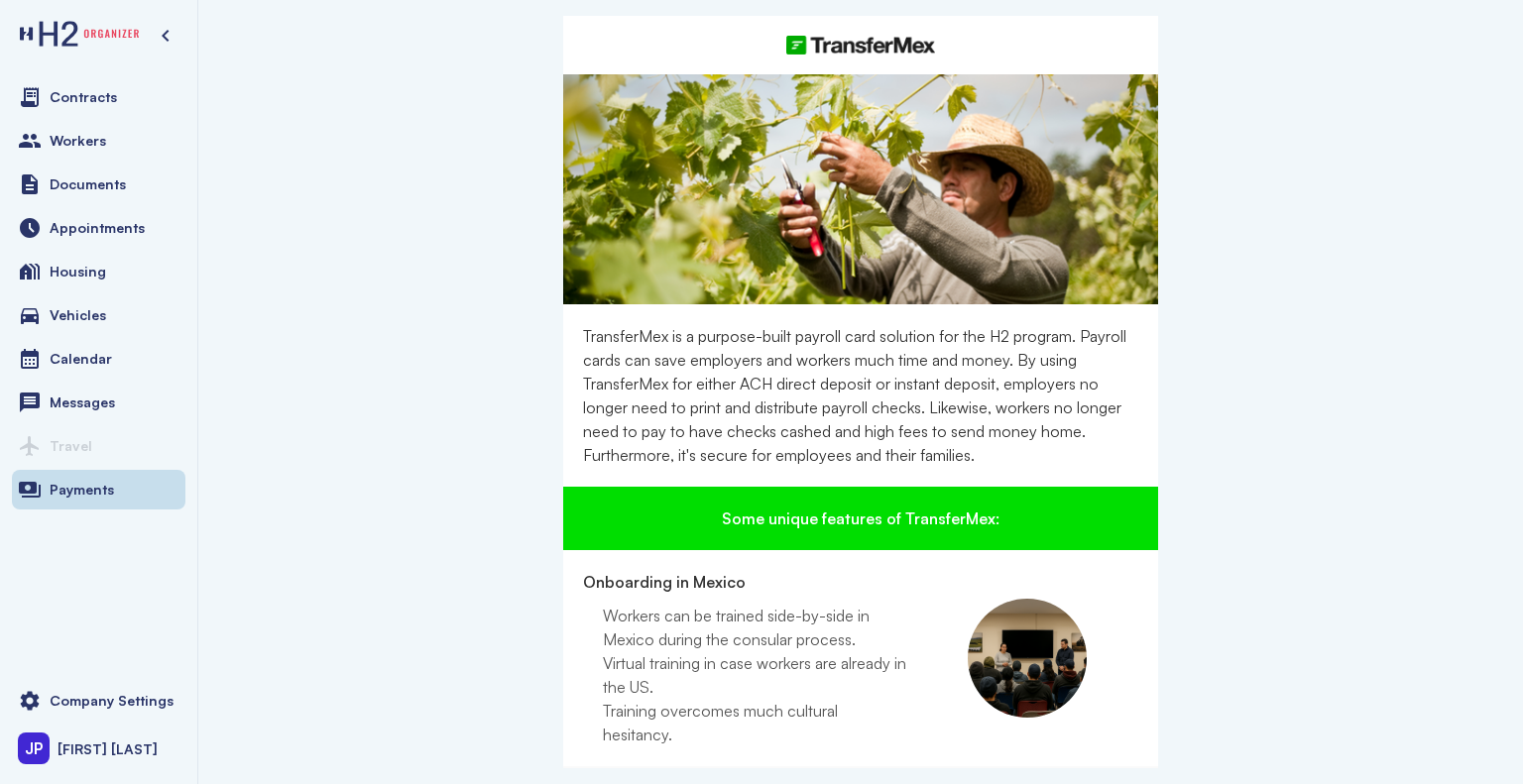 click on "TransferMex is a purpose-built payroll card solution for the H2 program.
Payroll cards can save employers and workers much time and money. By using
TransferMex for either ACH direct deposit or instant deposit, employers no
longer need to print and distribute payroll checks. Likewise, workers no
longer need to pay to have checks cashed and high fees to send money home.
Furthermore, it's secure for employees and their families. Some unique features of TransferMex: Onboarding in Mexico   Workers can be trained side-by-side in Mexico during the consular
process.   Virtual training in case workers are already in the US.   Training overcomes much cultural hesitancy. Electronic W2 & Paystub Delivery   You don't need to print paystubs anymore, but deliver them digitally
to your workers on their TransferMex App.   © 2025 TransferMex" at bounding box center [861, 392] 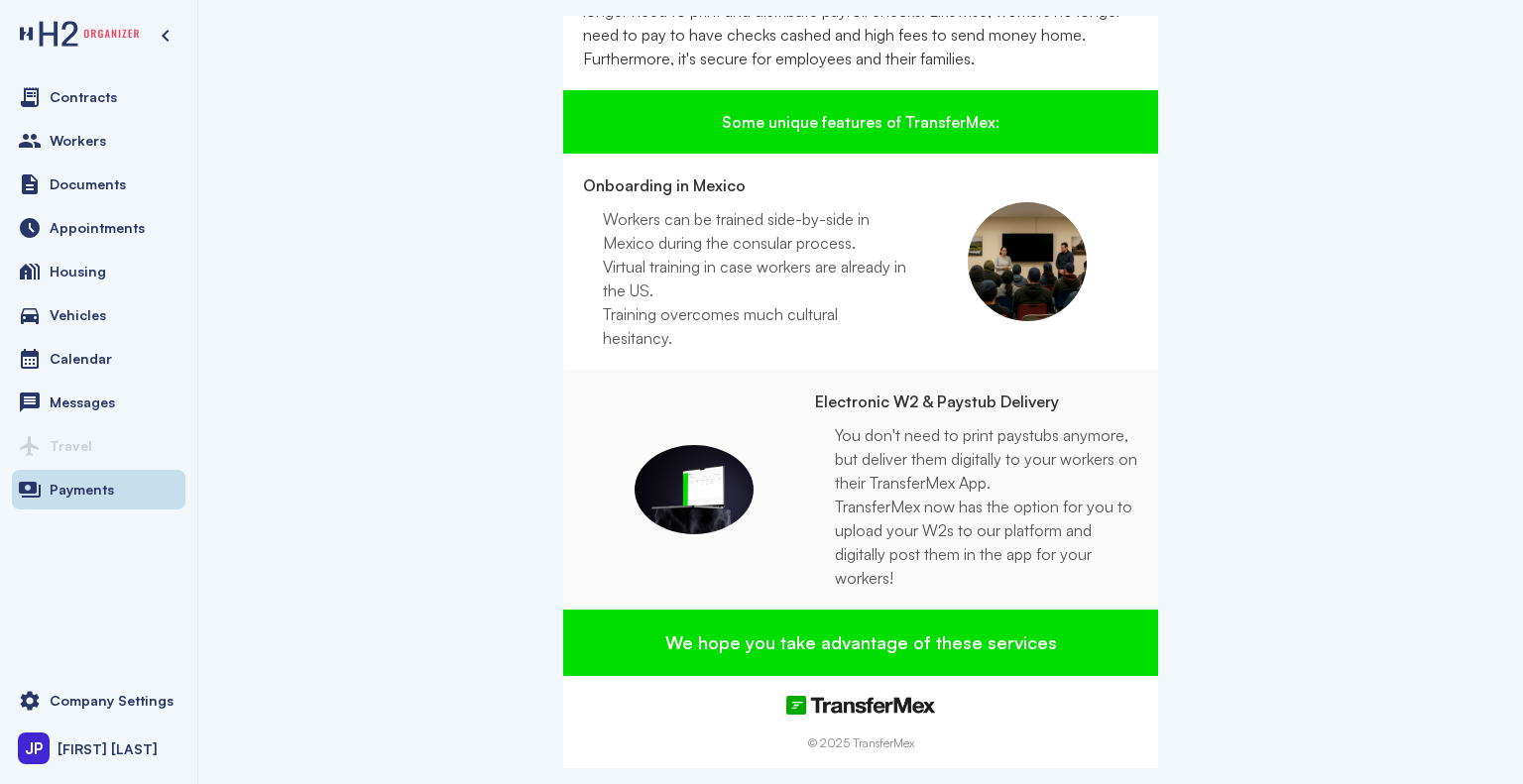 scroll, scrollTop: 400, scrollLeft: 0, axis: vertical 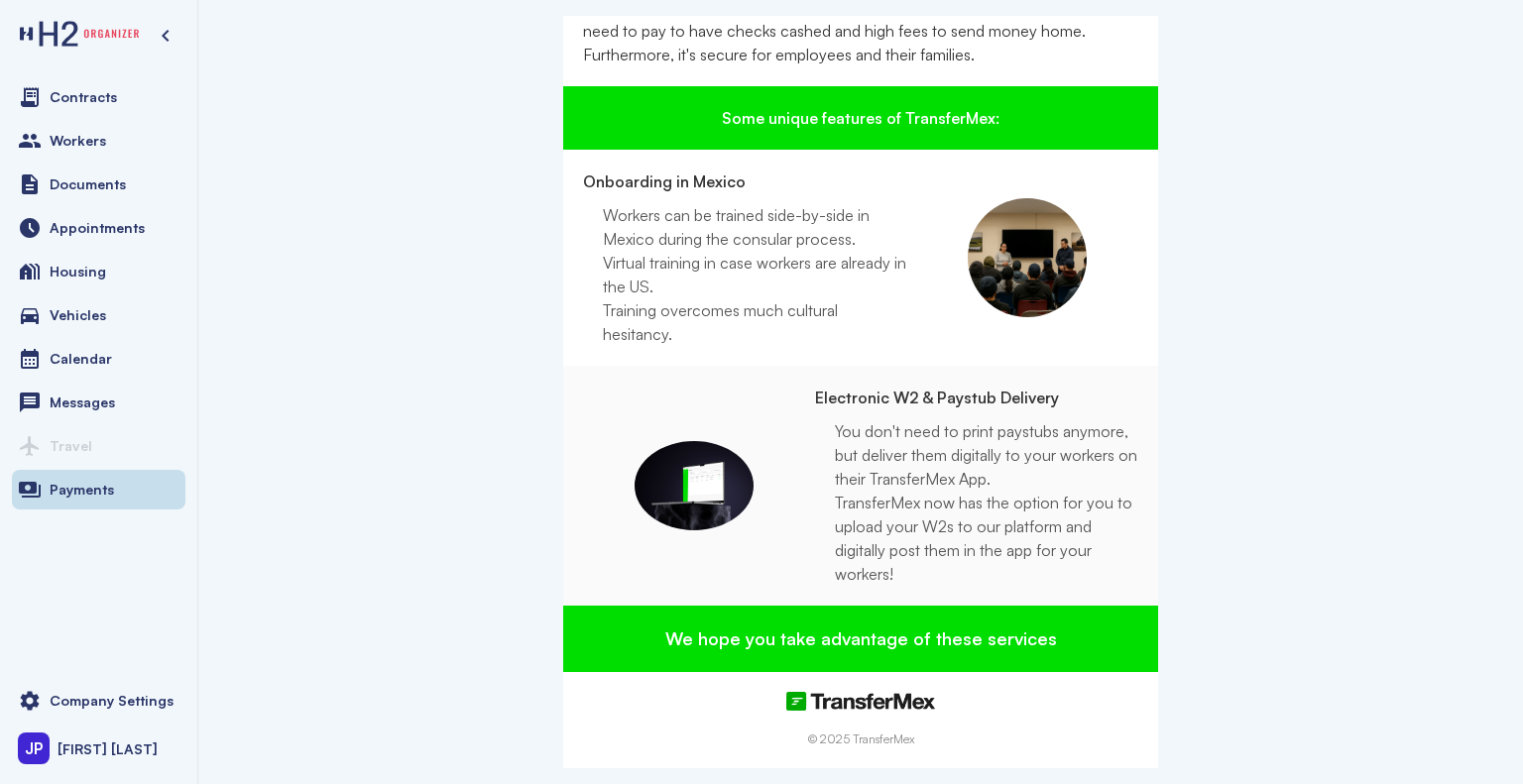 click on "Electronic W2 & Paystub Delivery" at bounding box center [977, 397] 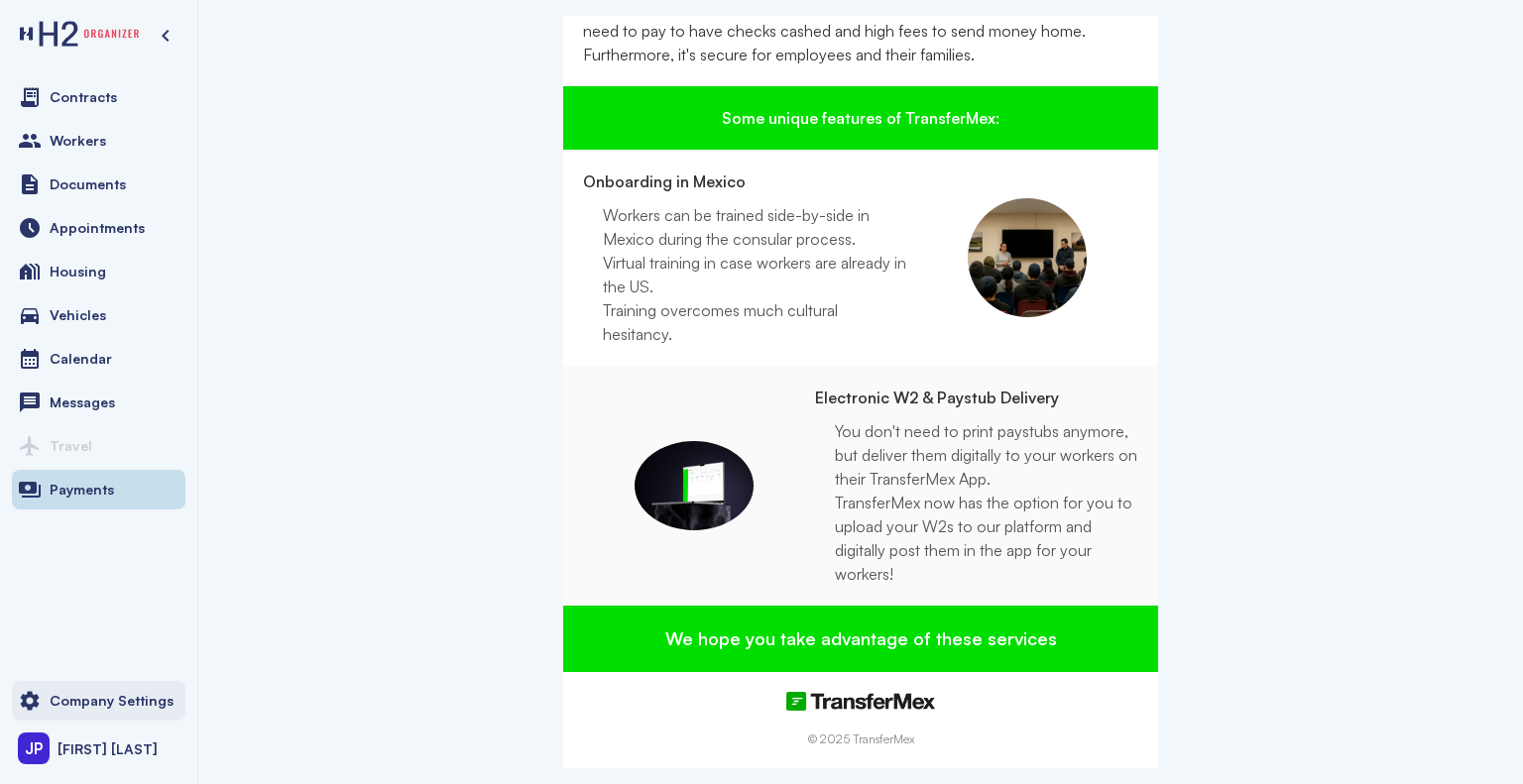 click on "Company Settings" at bounding box center (98, 701) 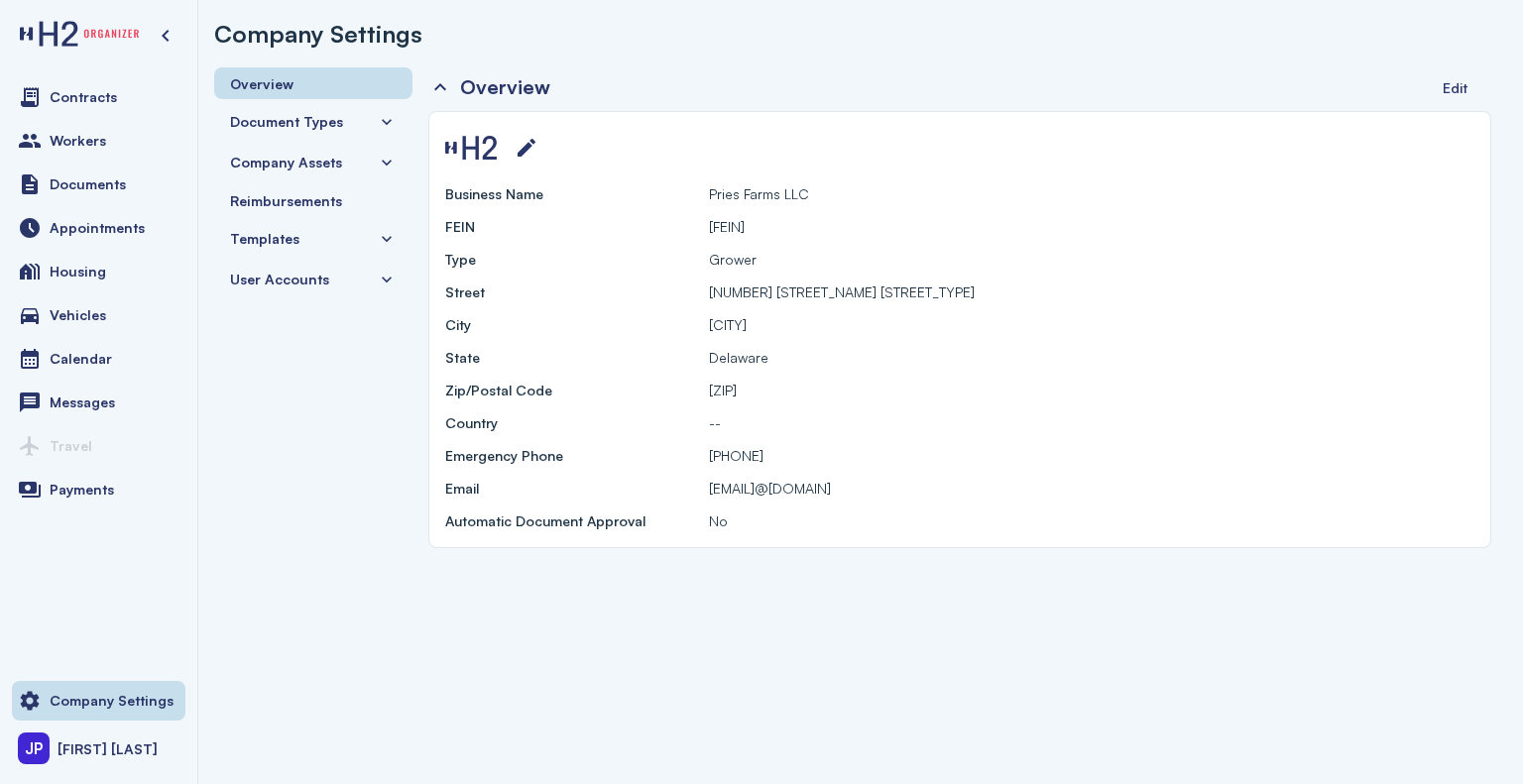 click on "Document Types" at bounding box center (287, 121) 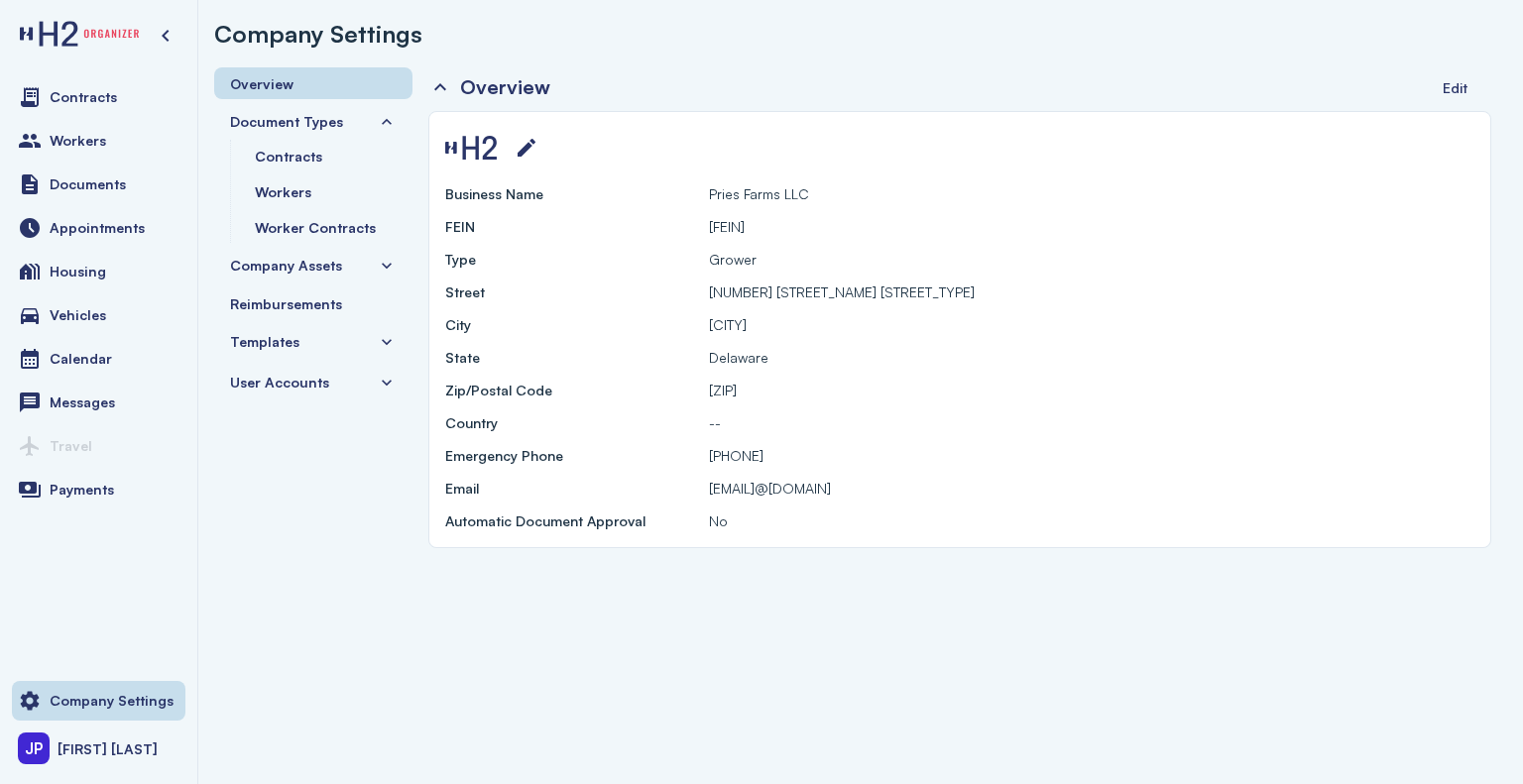 click on "Company Assets" at bounding box center (286, 265) 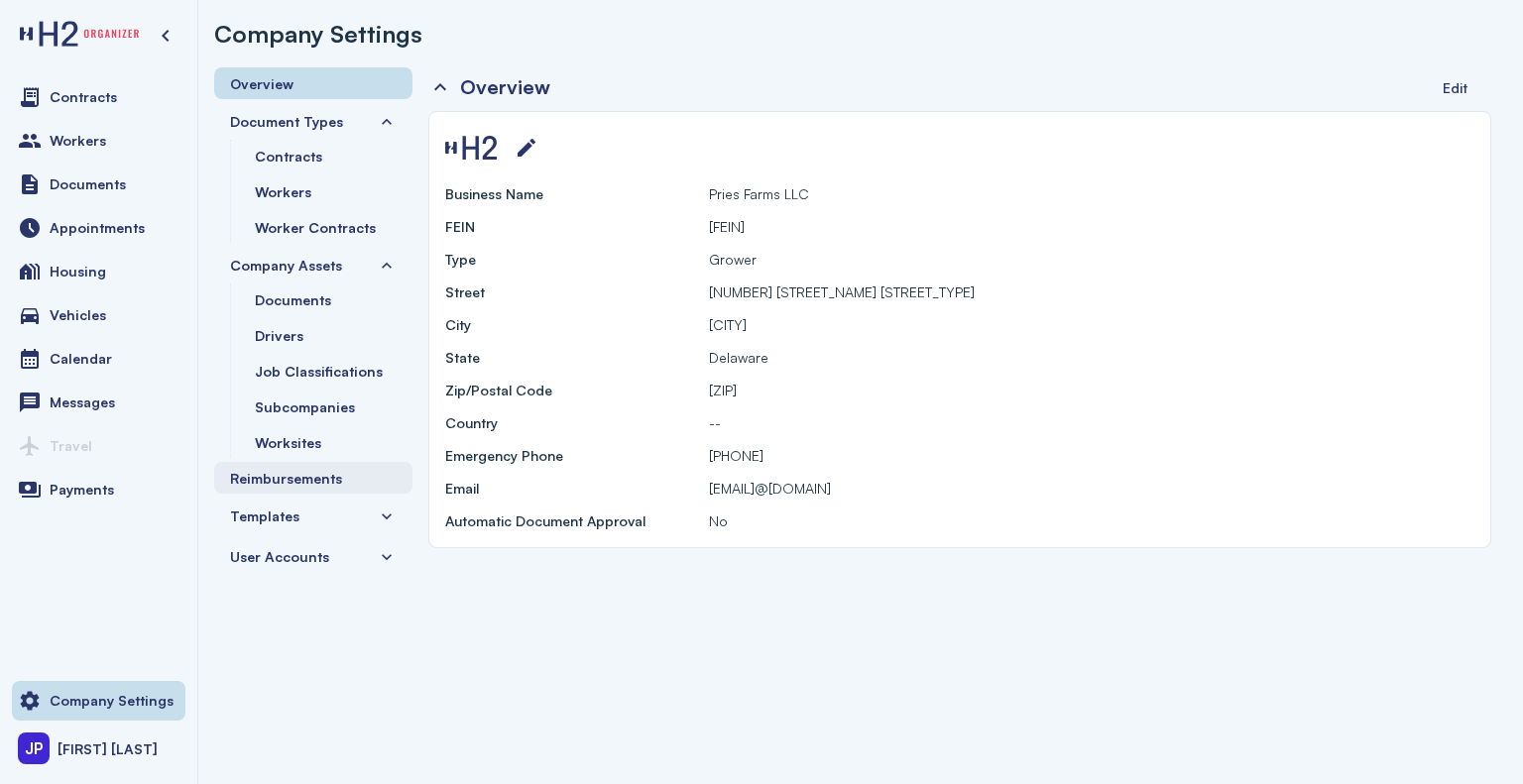 click on "Reimbursements" at bounding box center [286, 478] 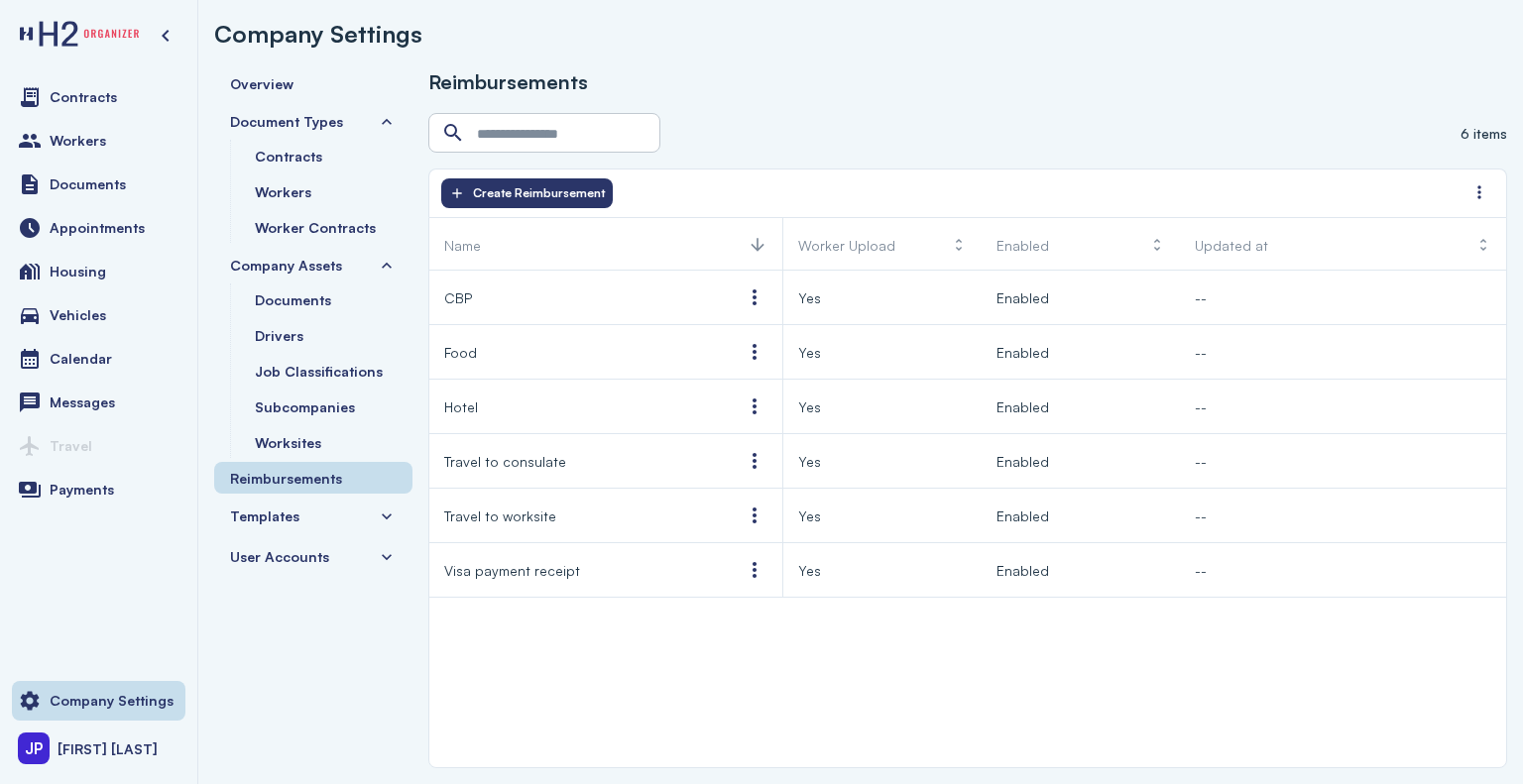 click on "Templates" at bounding box center (265, 515) 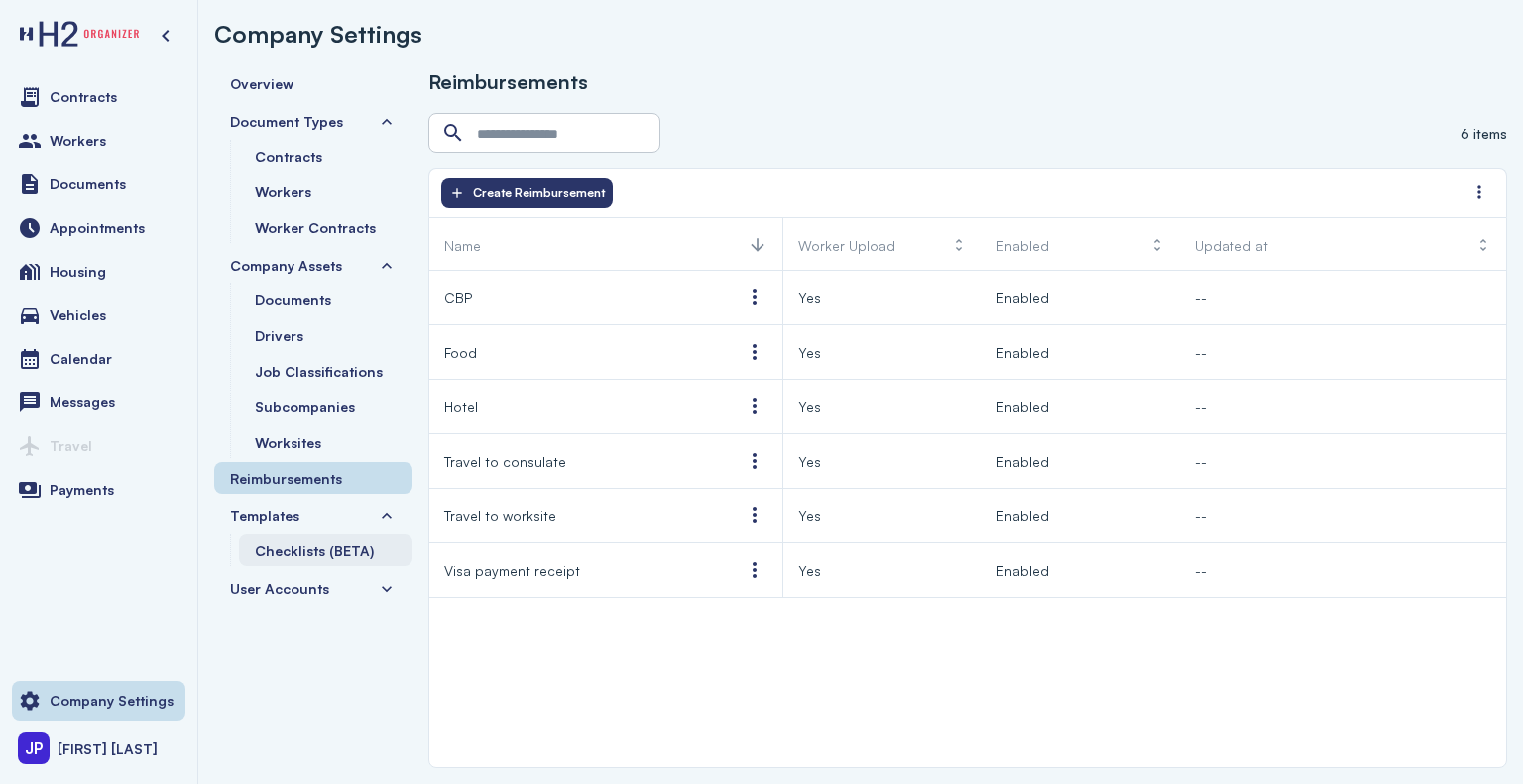 click on "Checklists (BETA)" at bounding box center (314, 550) 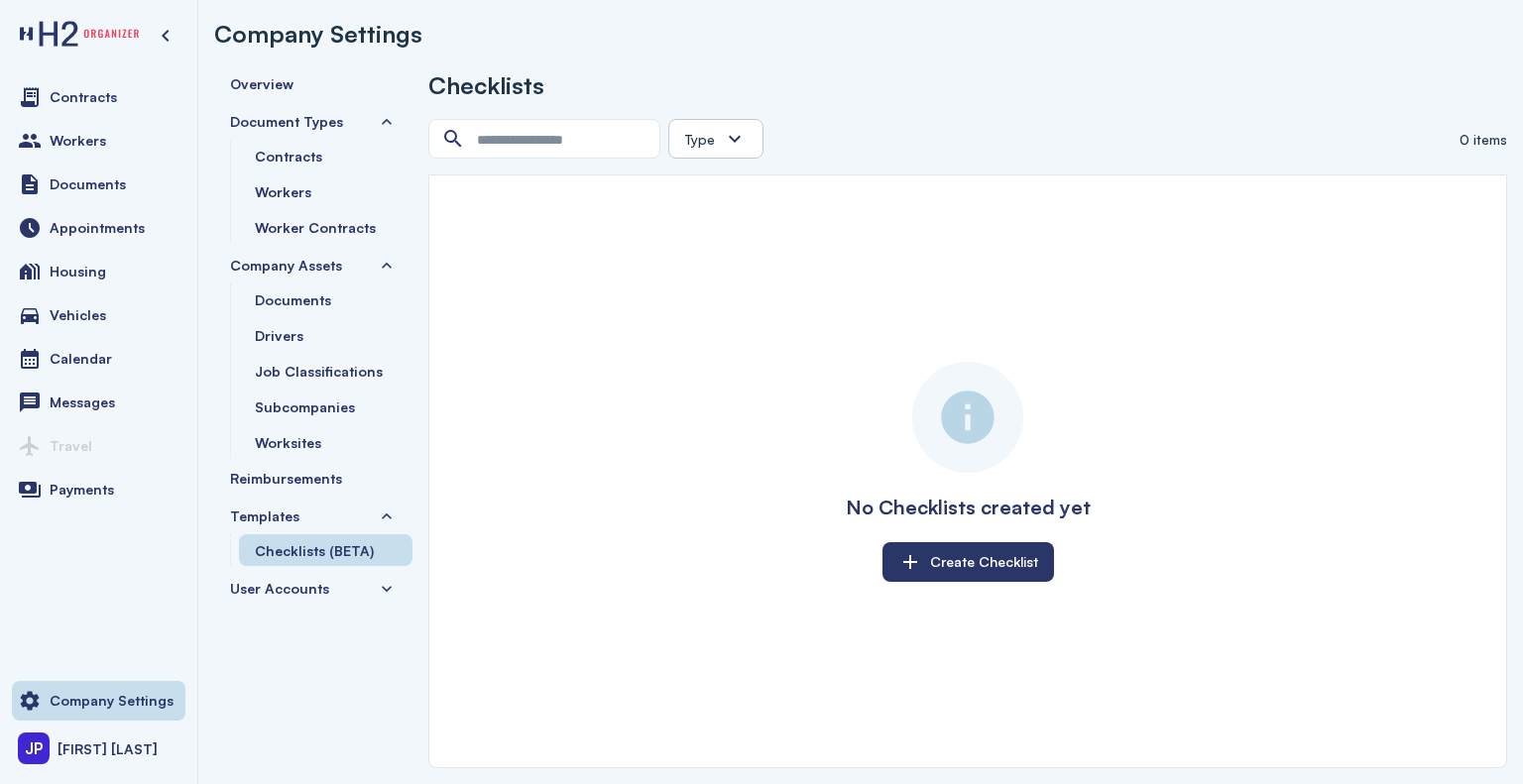 click on "User Accounts" at bounding box center [280, 588] 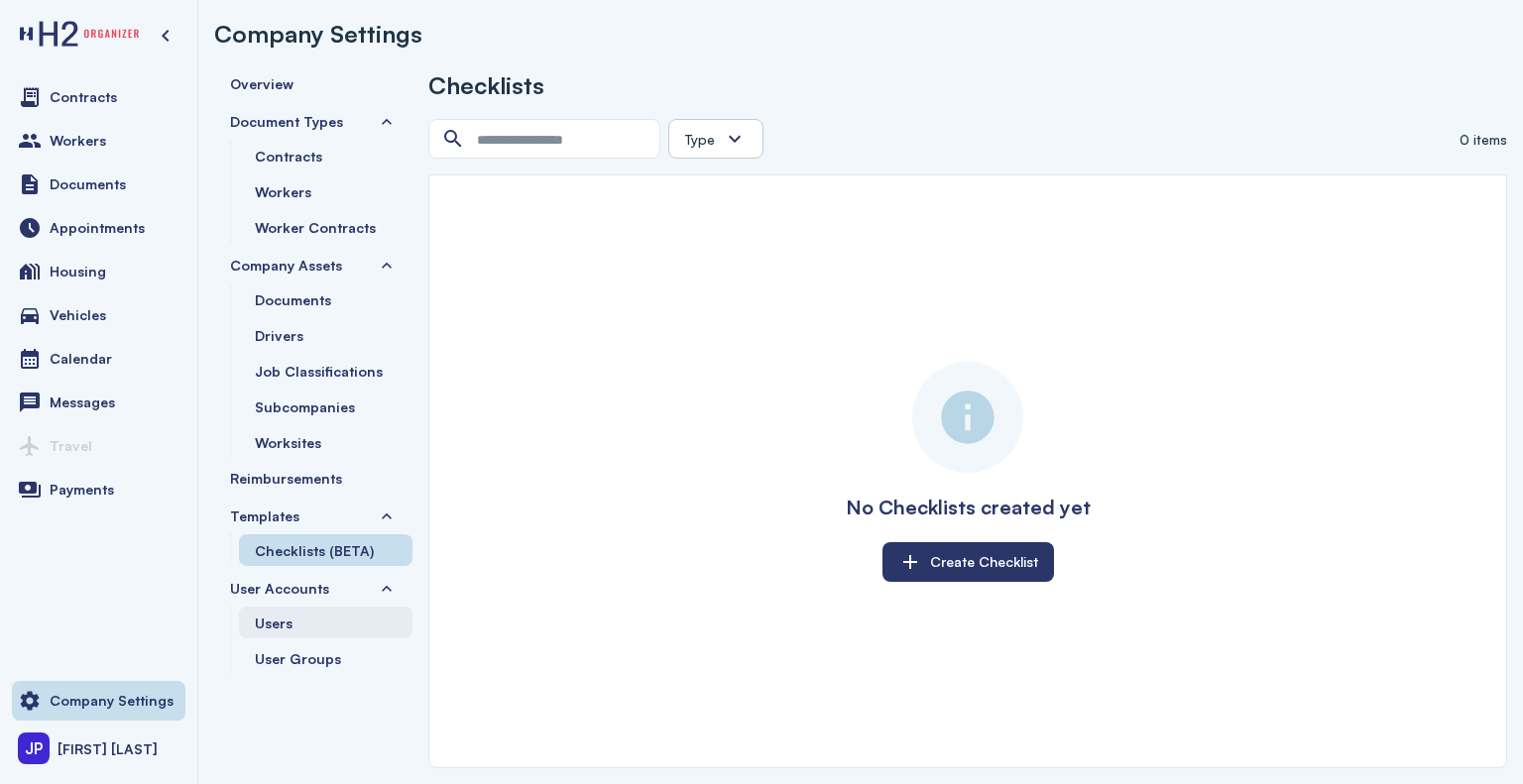 click on "Users" at bounding box center [325, 622] 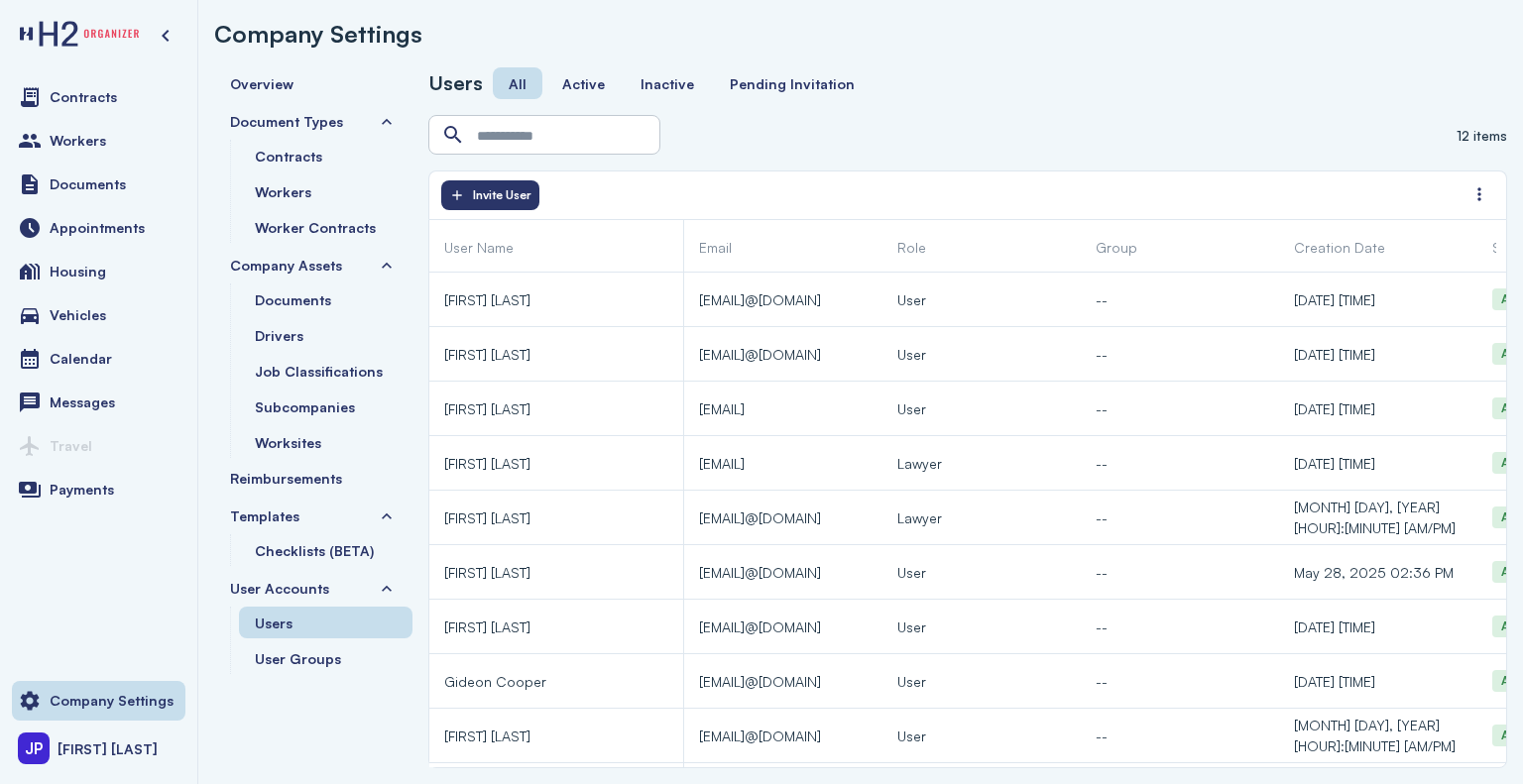 click on "Overview Document Types     Contracts Workers Worker Contracts Company Assets     Documents Drivers Job Classifications Subcompanies Worksites Reimbursements Templates     Checklists (BETA) User Accounts     Users User Groups" at bounding box center [313, 417] 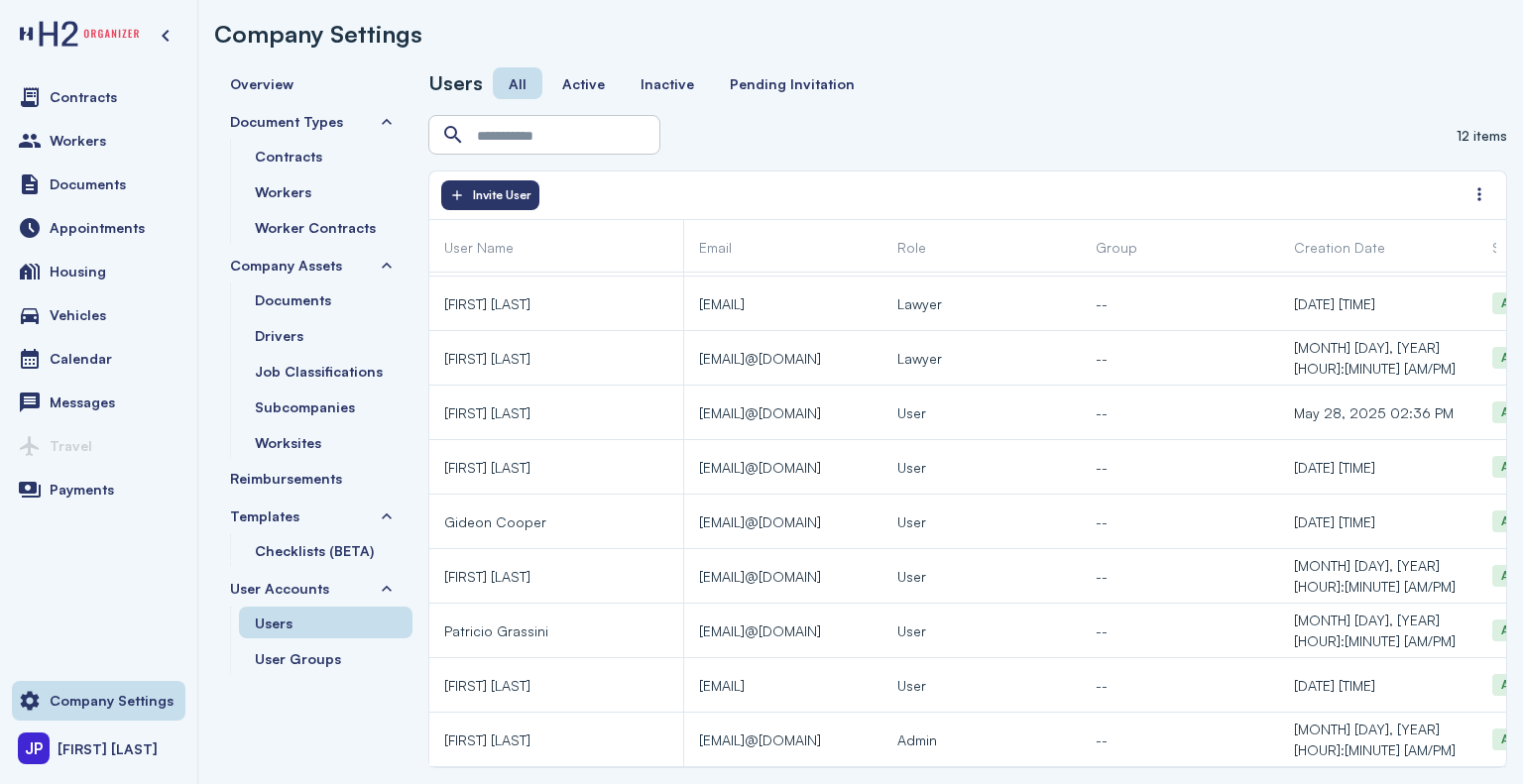 scroll, scrollTop: 165, scrollLeft: 0, axis: vertical 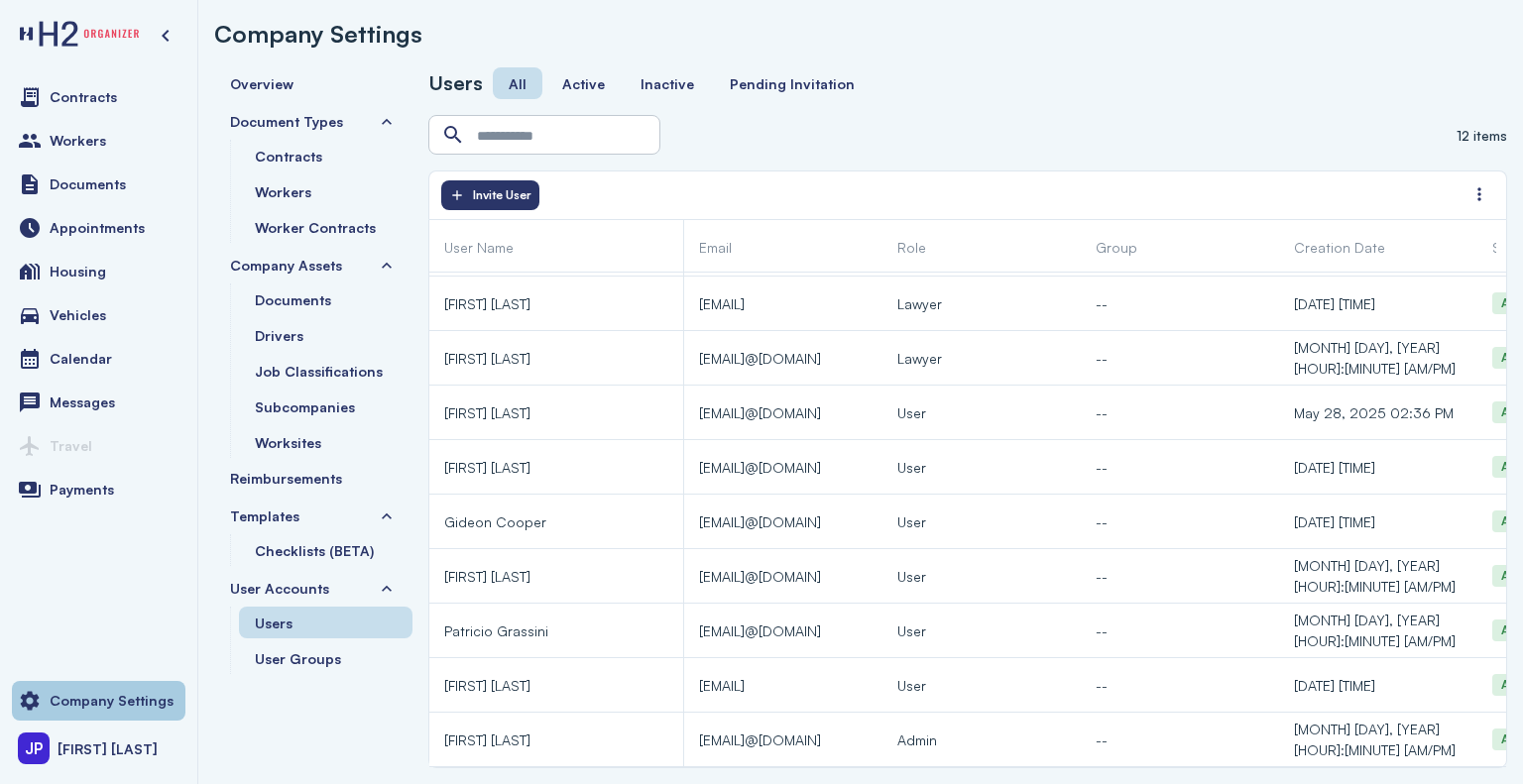 click on "Company Settings" at bounding box center [98, 701] 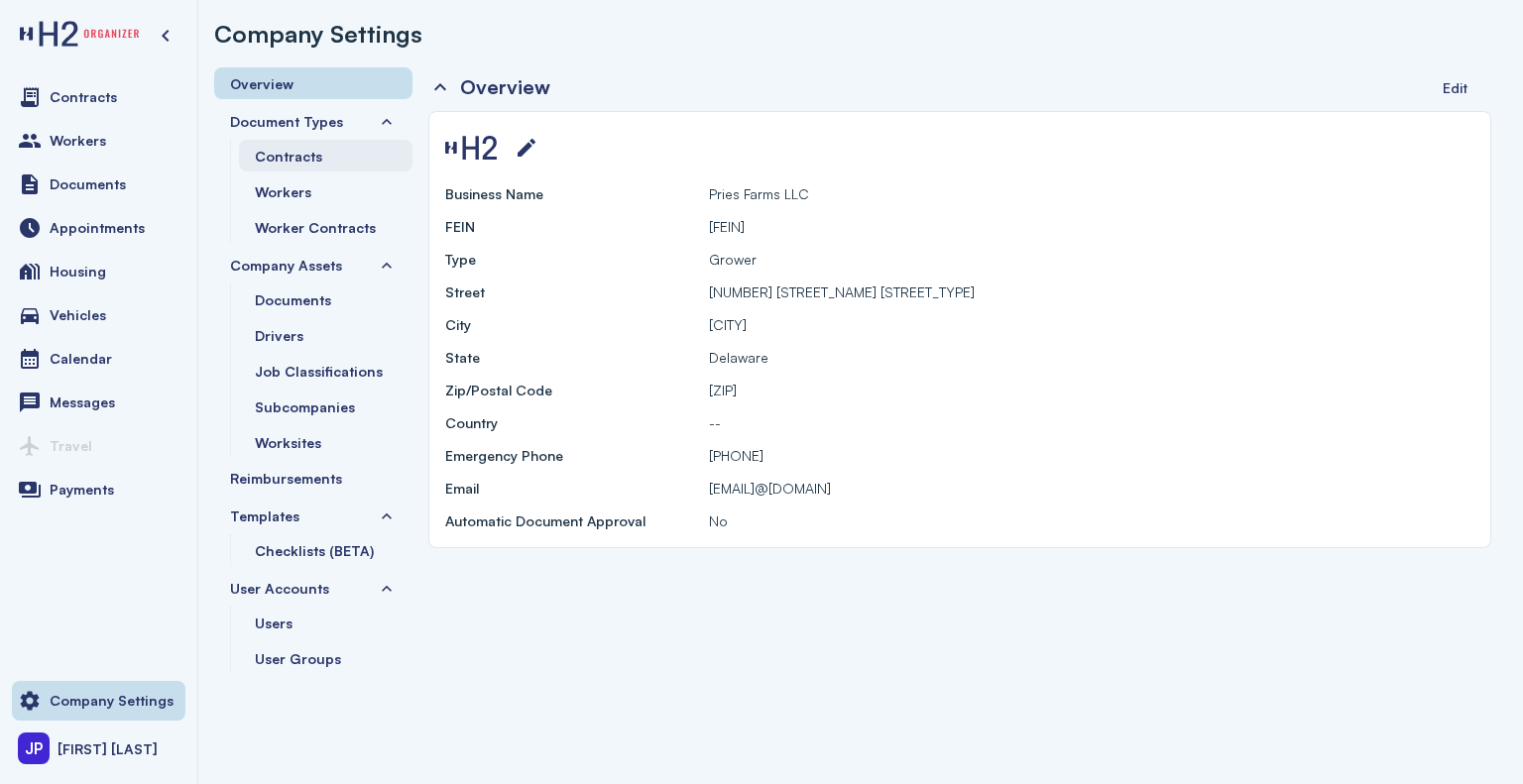 click on "Contracts" at bounding box center (289, 156) 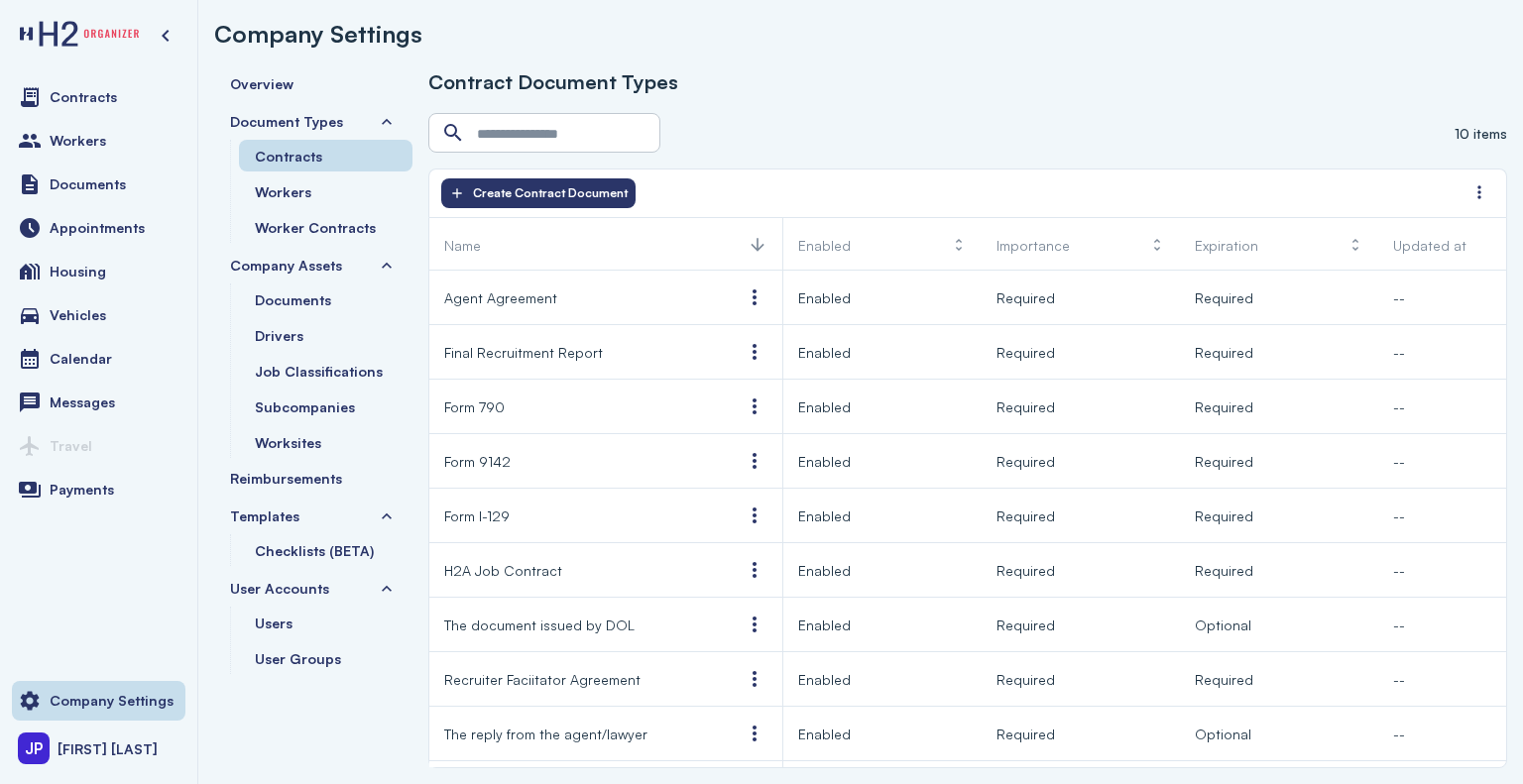 scroll, scrollTop: 56, scrollLeft: 0, axis: vertical 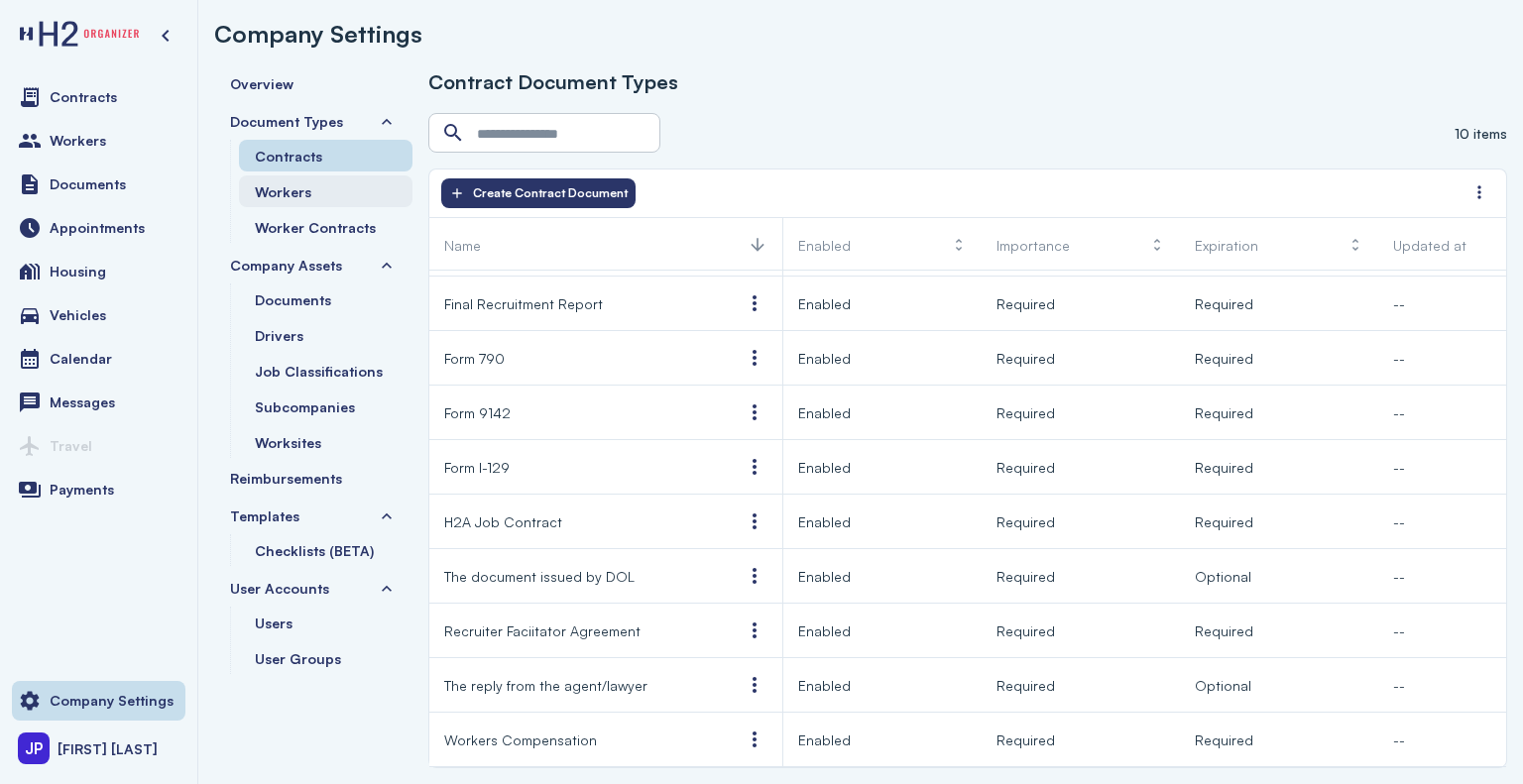 click on "Workers" at bounding box center (283, 191) 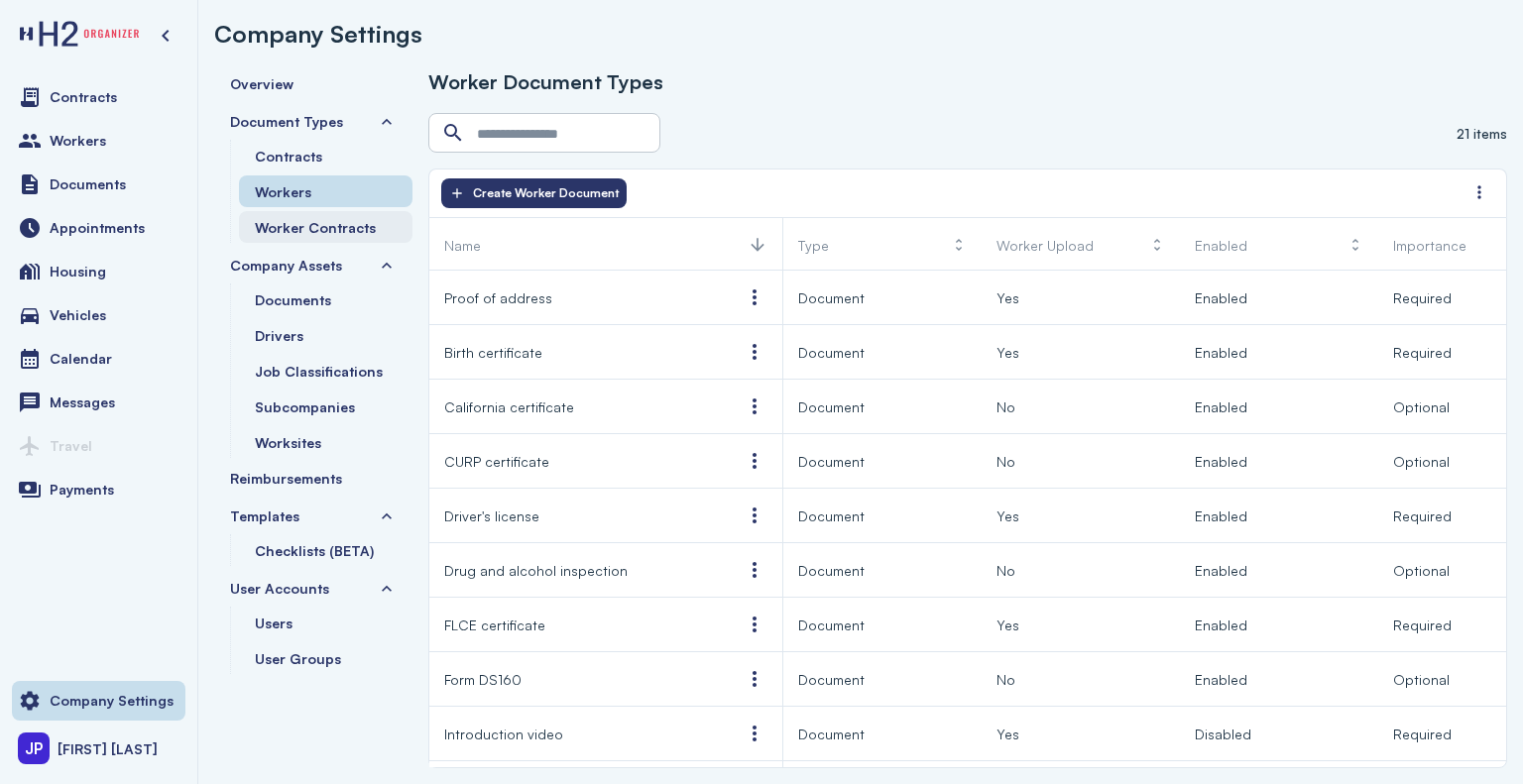 click on "Worker Contracts" at bounding box center [315, 227] 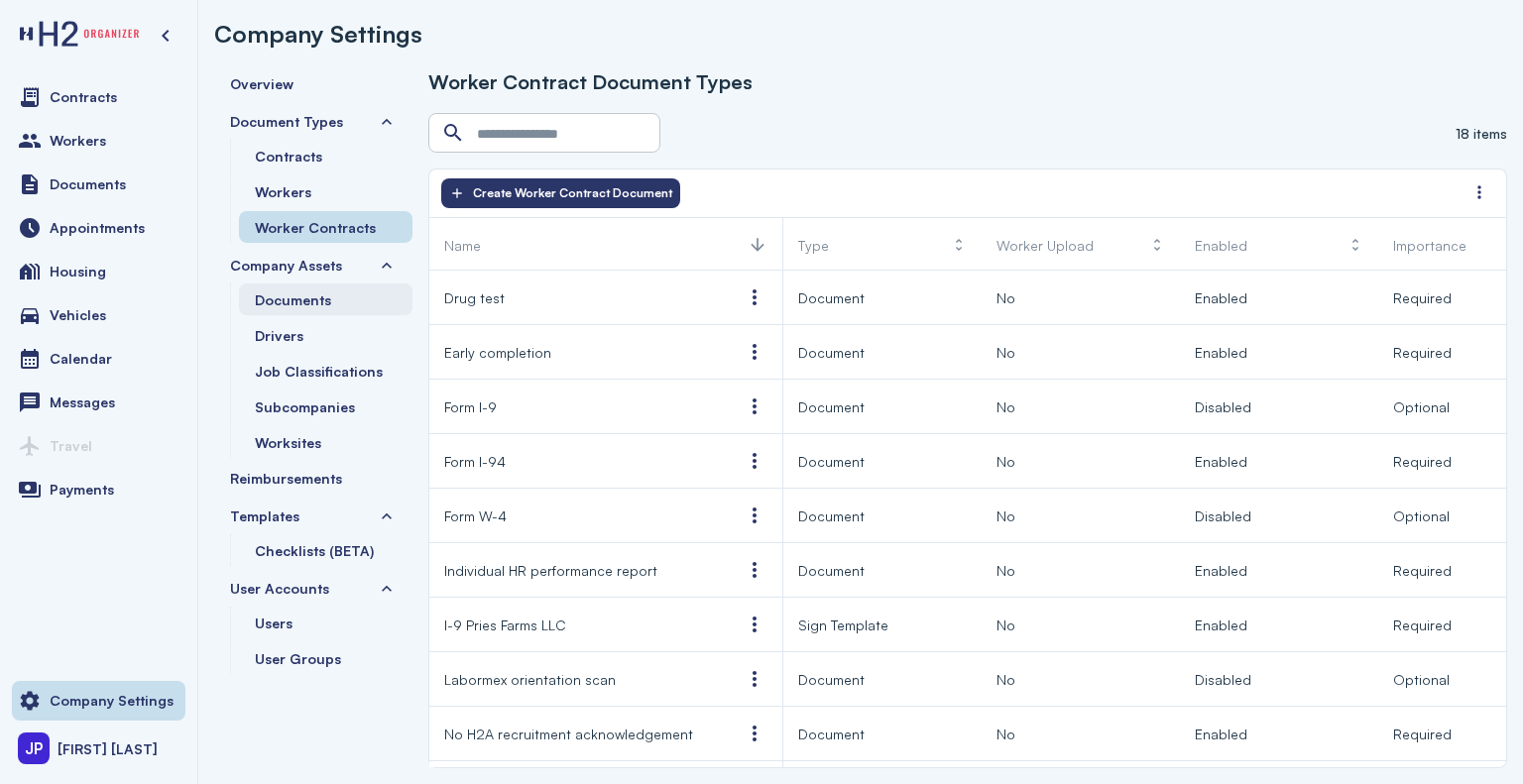click on "Documents" at bounding box center (293, 299) 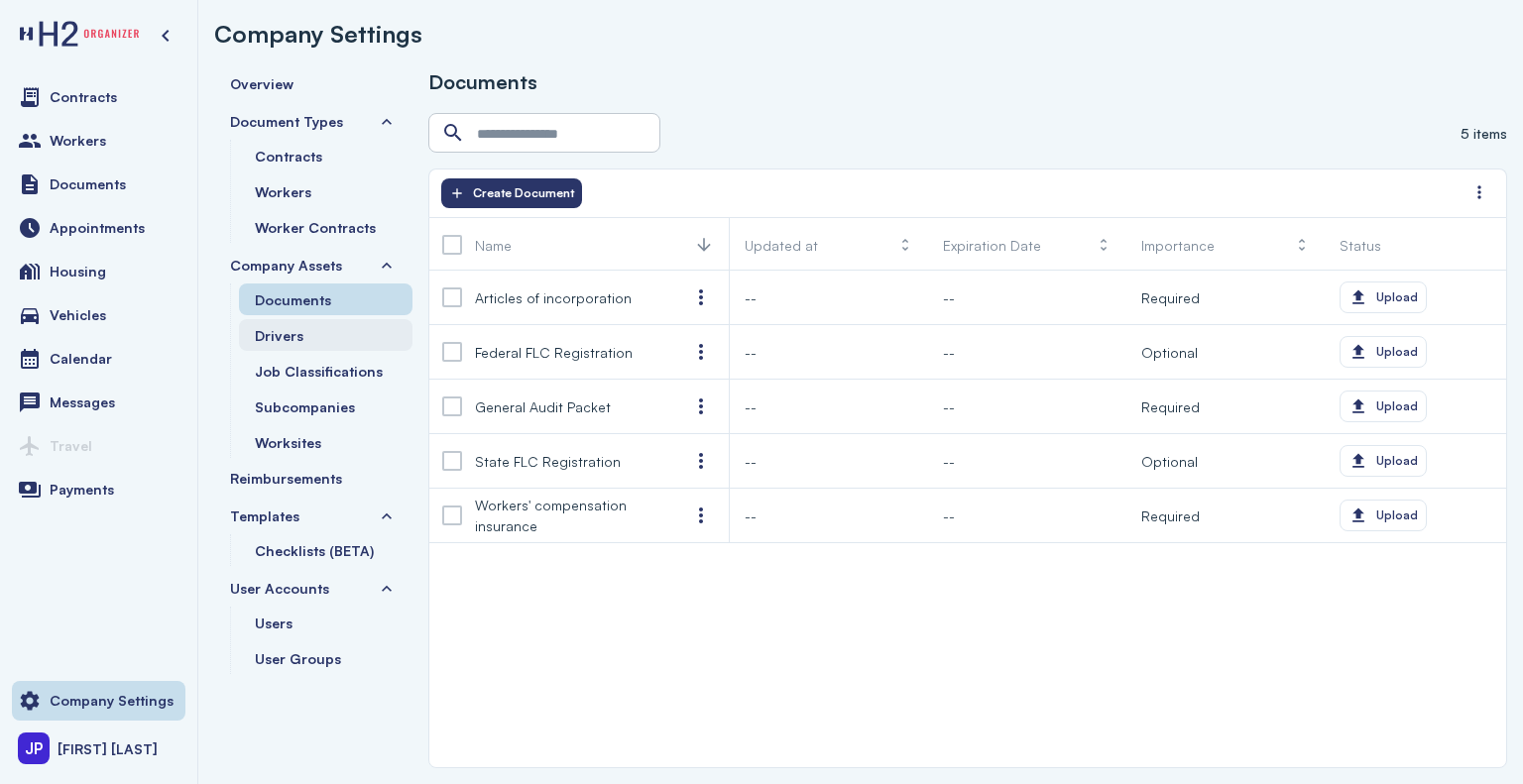 click on "Drivers" at bounding box center [279, 335] 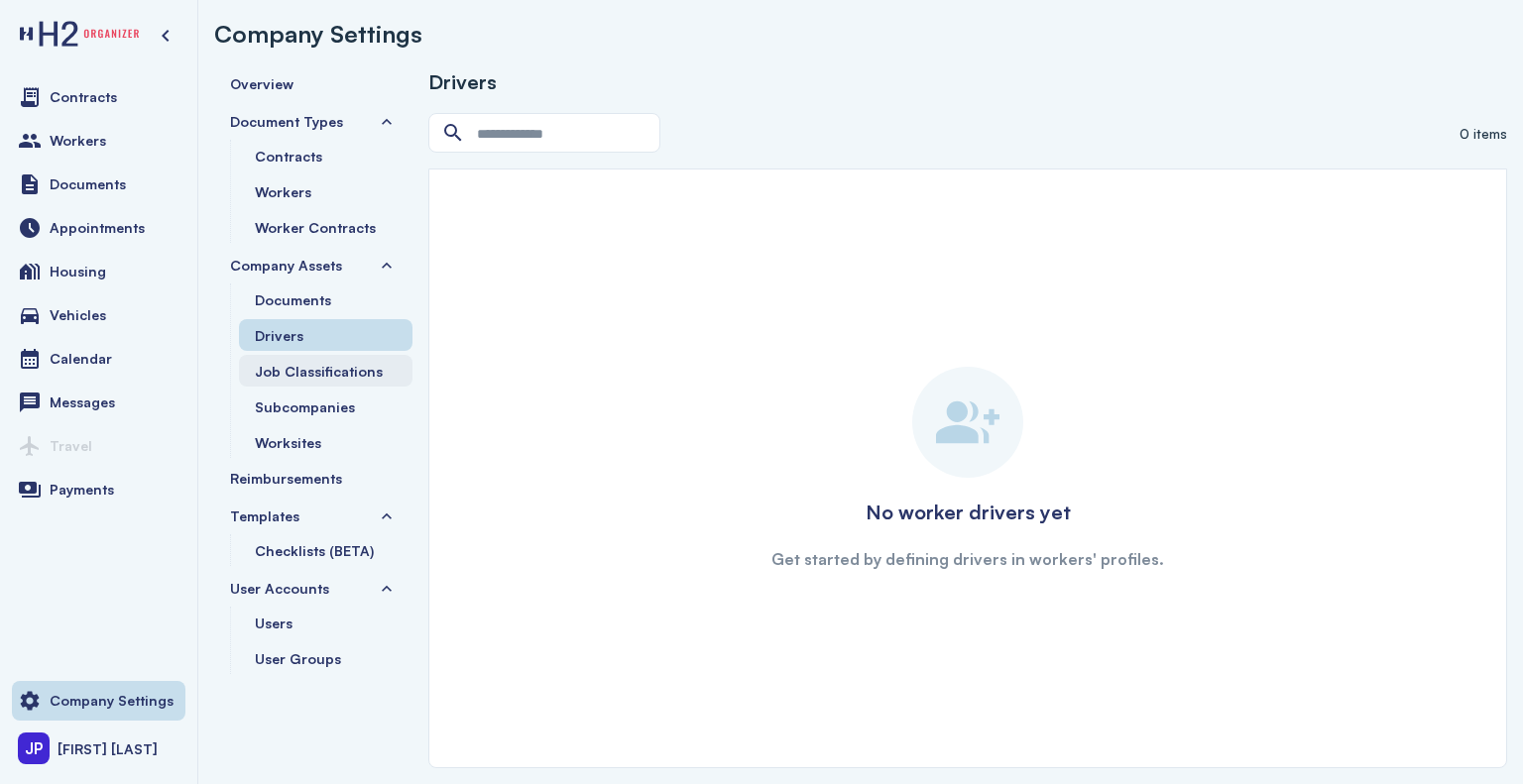 click on "Job Classifications" at bounding box center (318, 371) 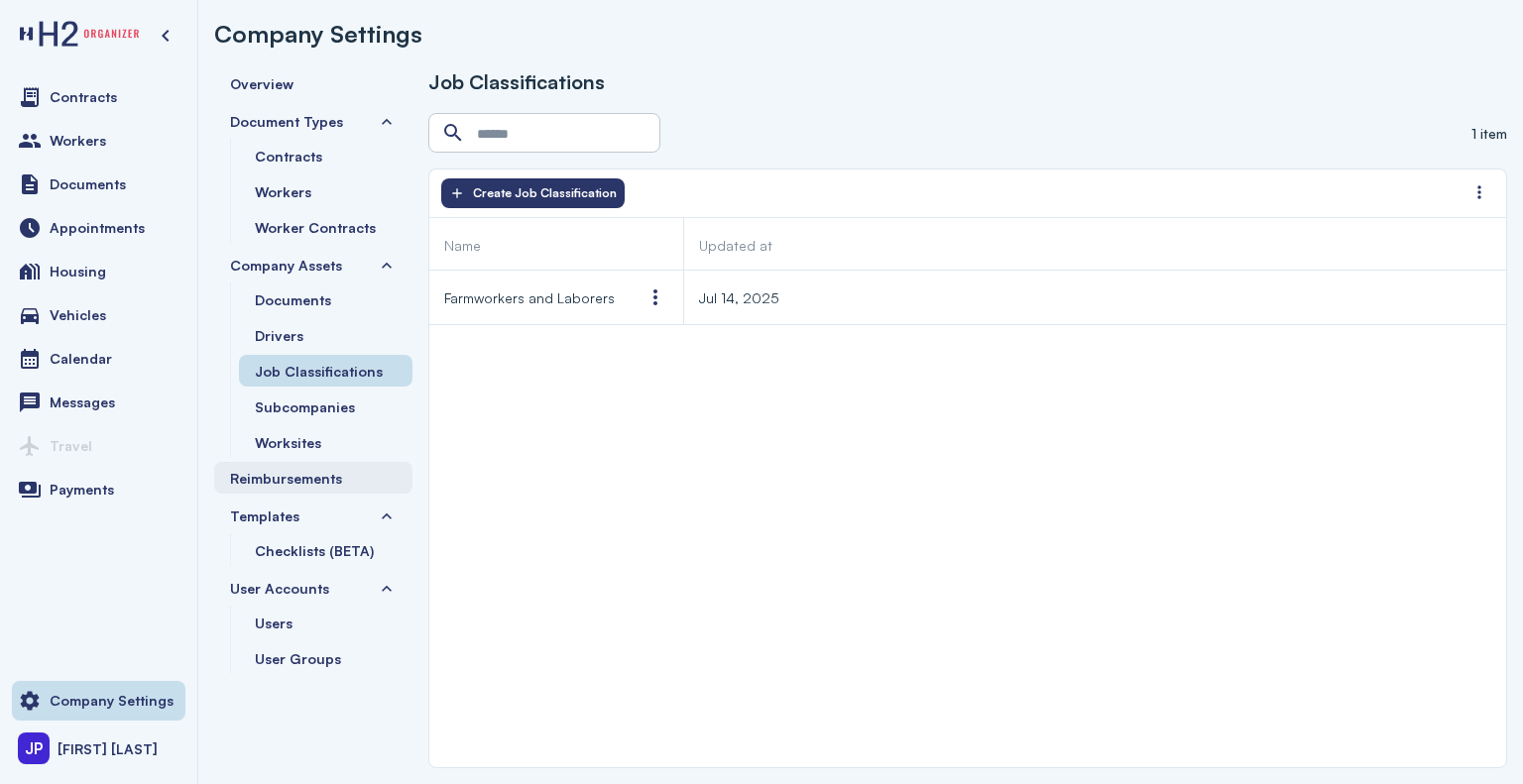 click on "Reimbursements" at bounding box center (286, 478) 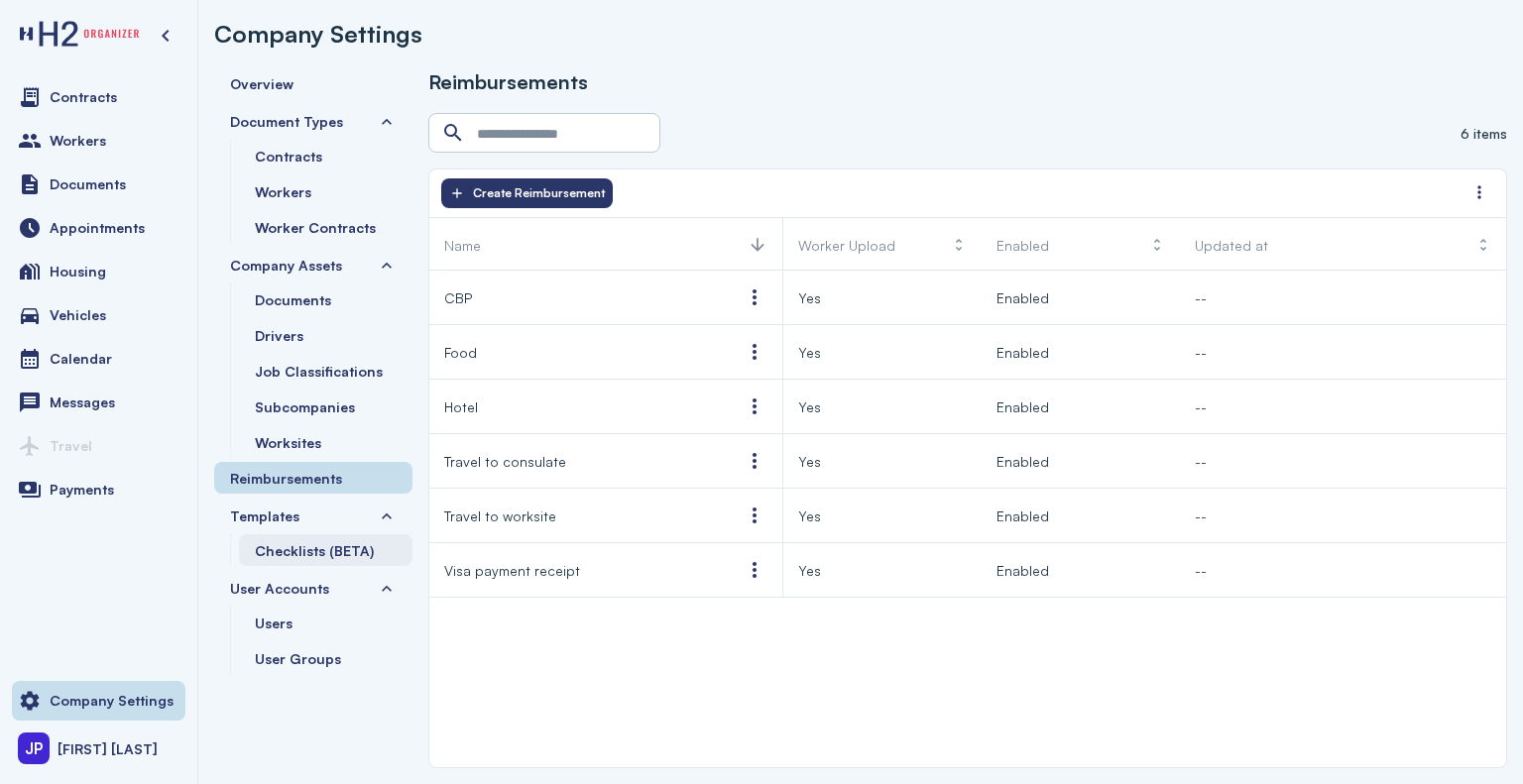 click on "Checklists (BETA)" at bounding box center (314, 550) 